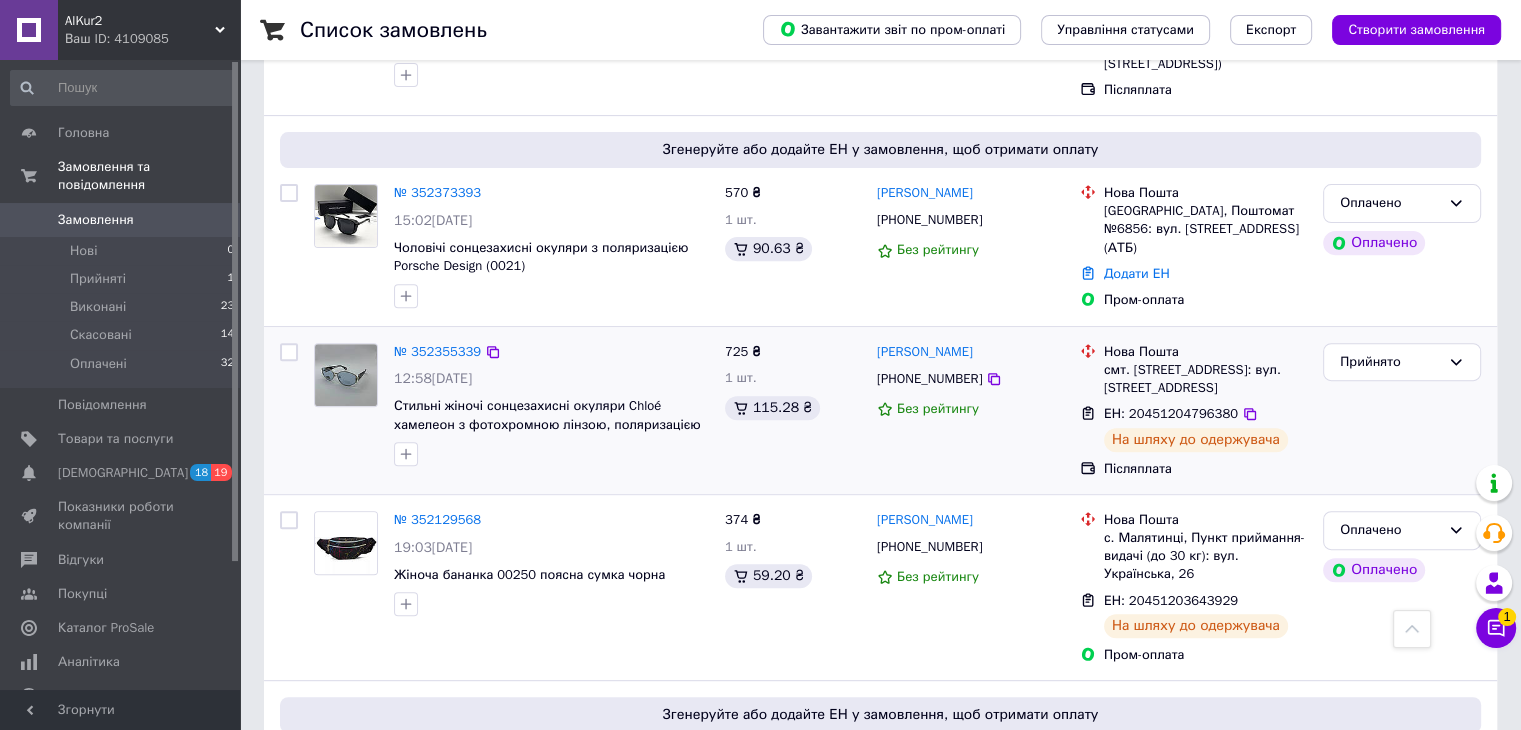 scroll, scrollTop: 0, scrollLeft: 0, axis: both 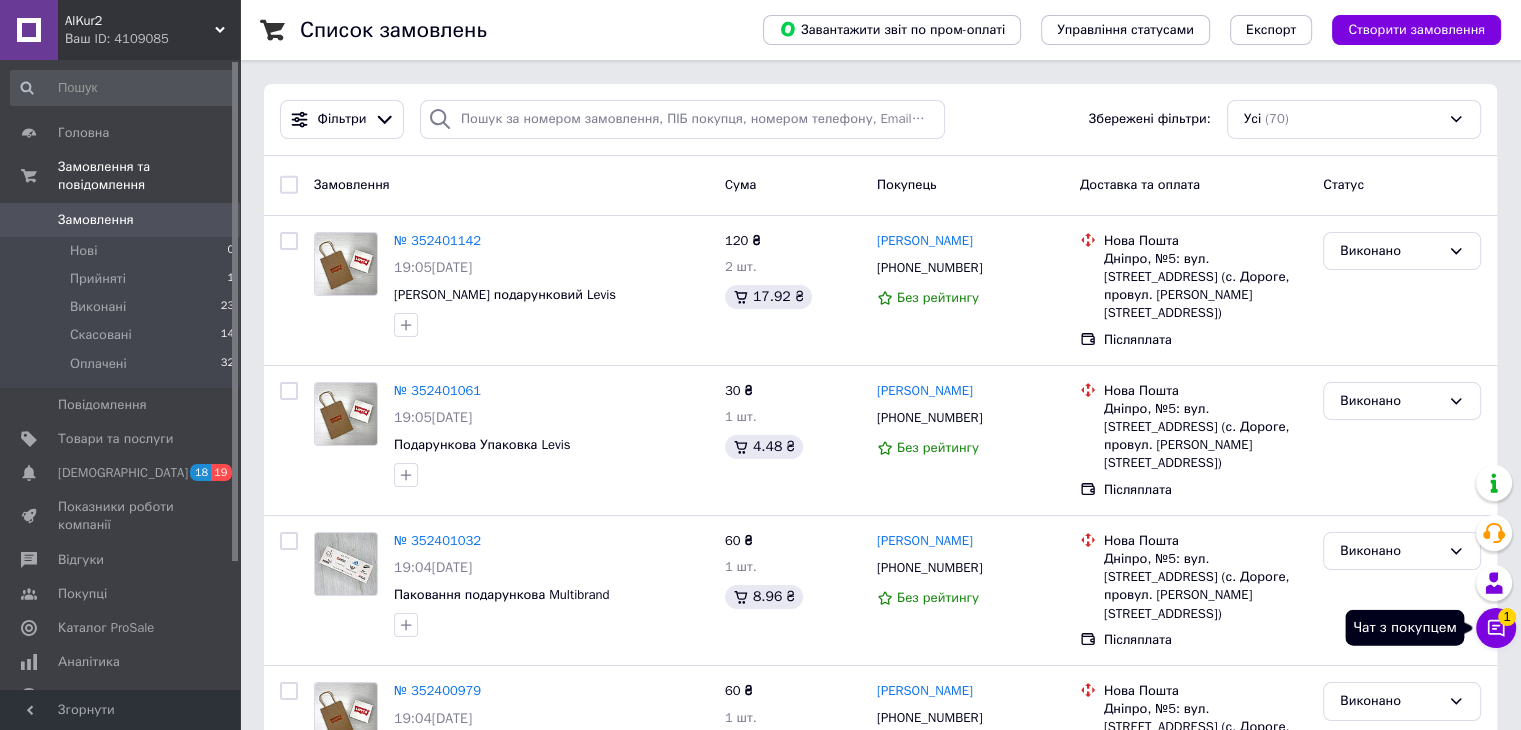 click 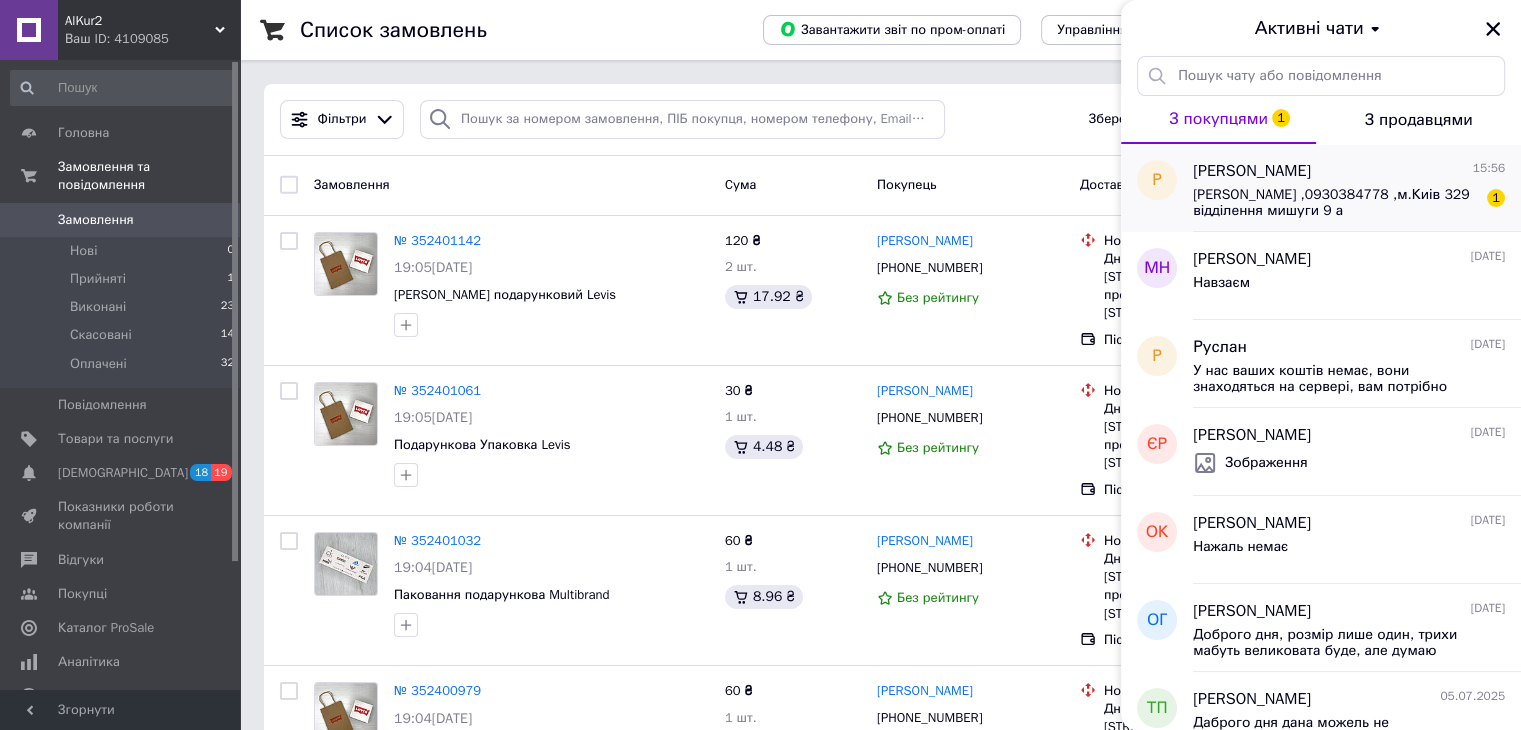 click on "[PERSON_NAME] ,0930384778 ,м.Киів 329 відділення мишуги 9 а" at bounding box center (1335, 203) 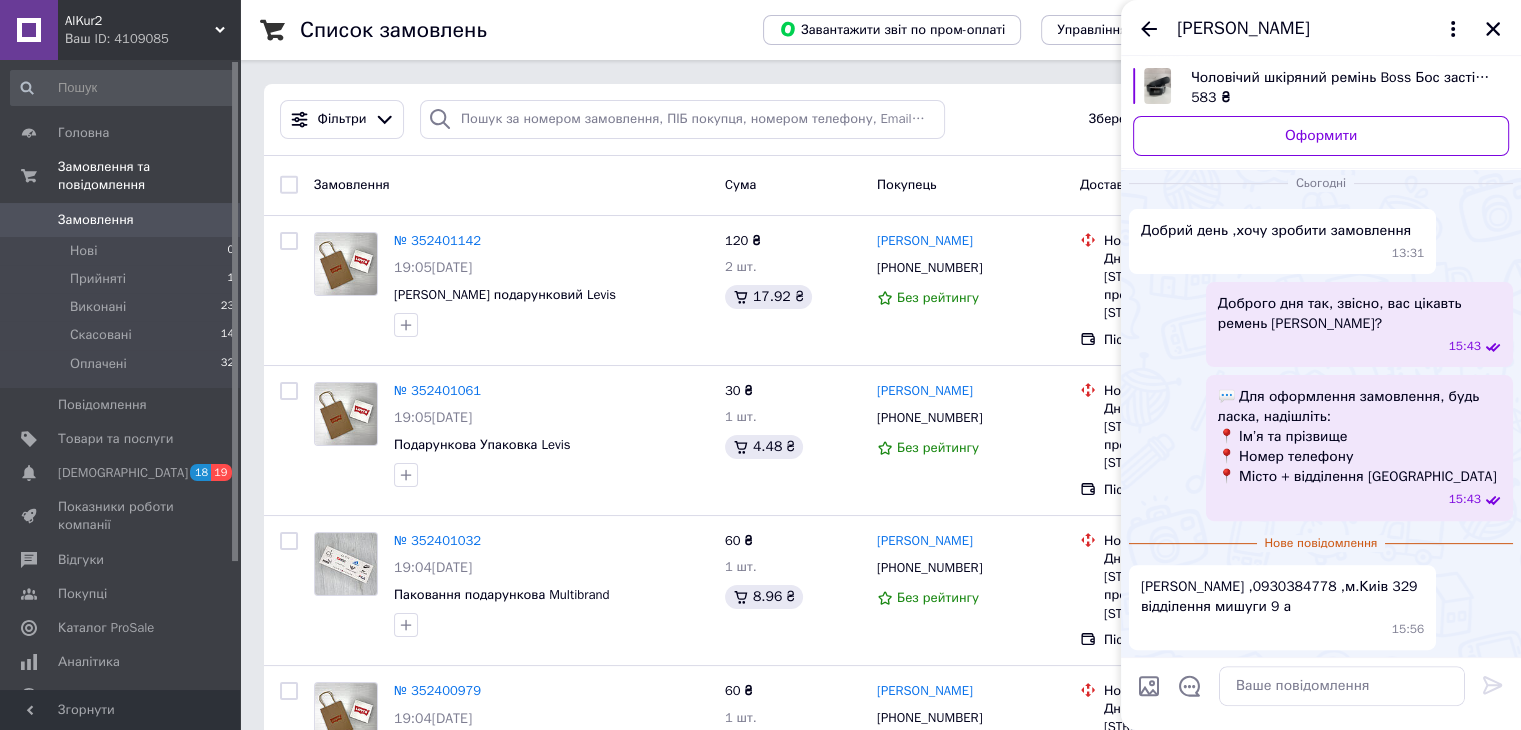 scroll, scrollTop: 531, scrollLeft: 0, axis: vertical 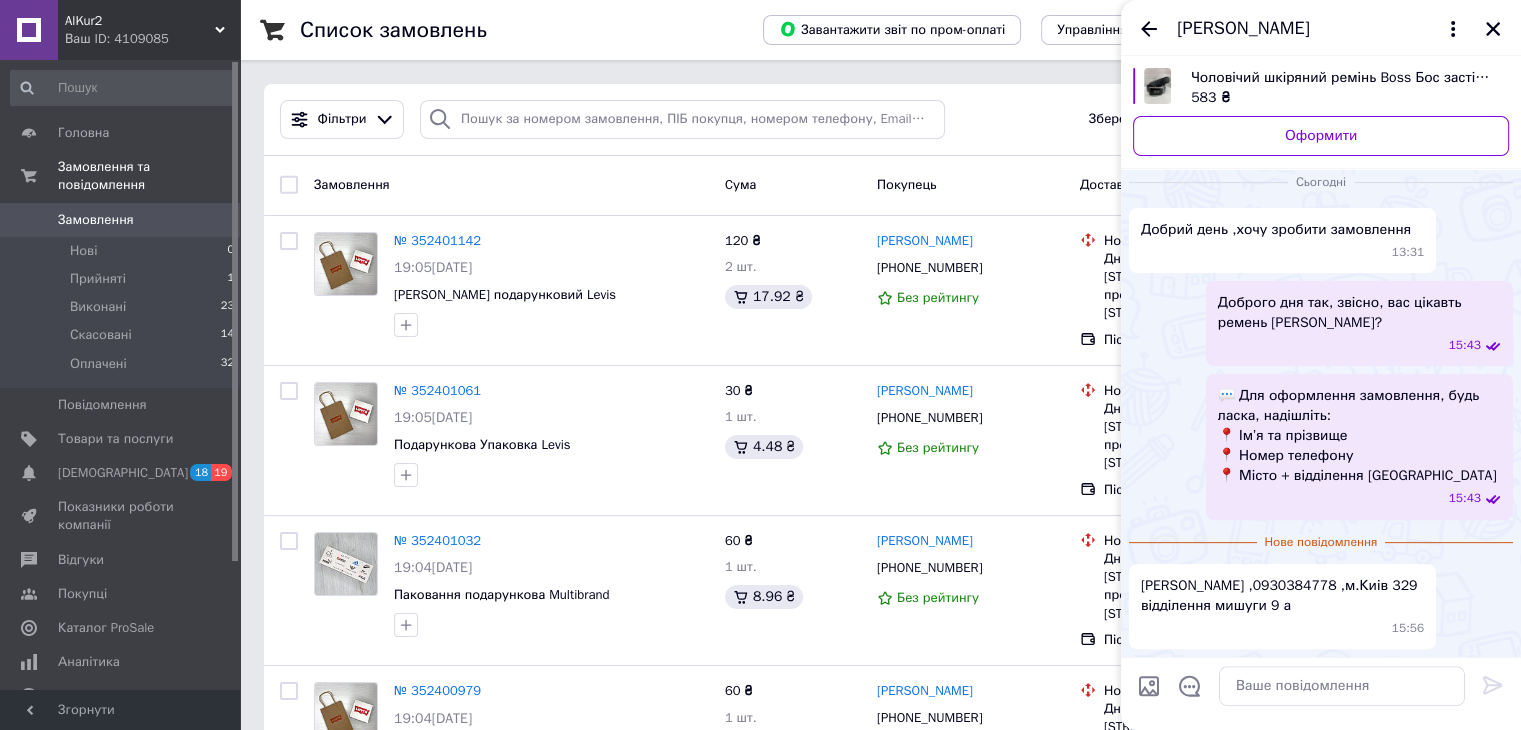 click on "583 ₴" at bounding box center (1342, 98) 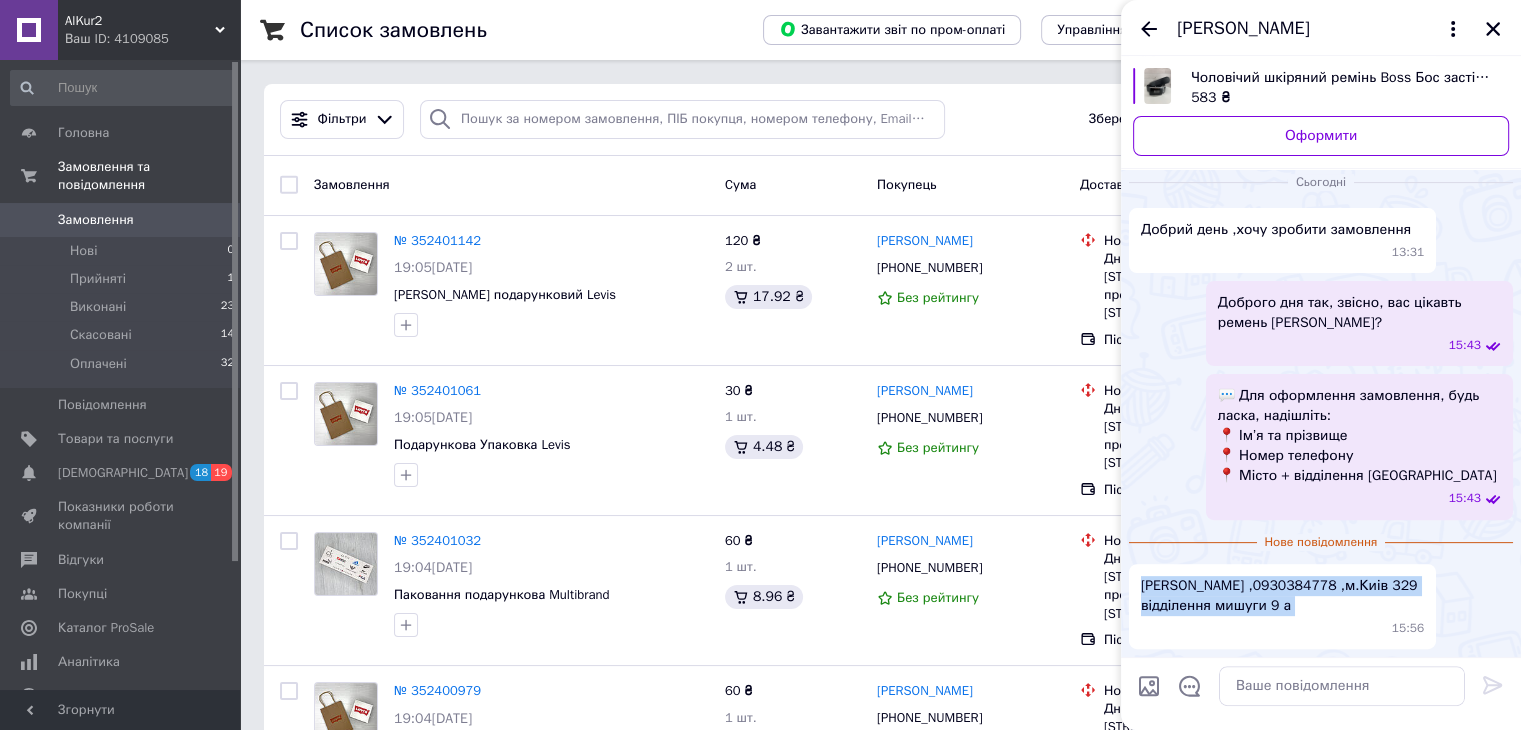 drag, startPoint x: 1139, startPoint y: 587, endPoint x: 1301, endPoint y: 632, distance: 168.13388 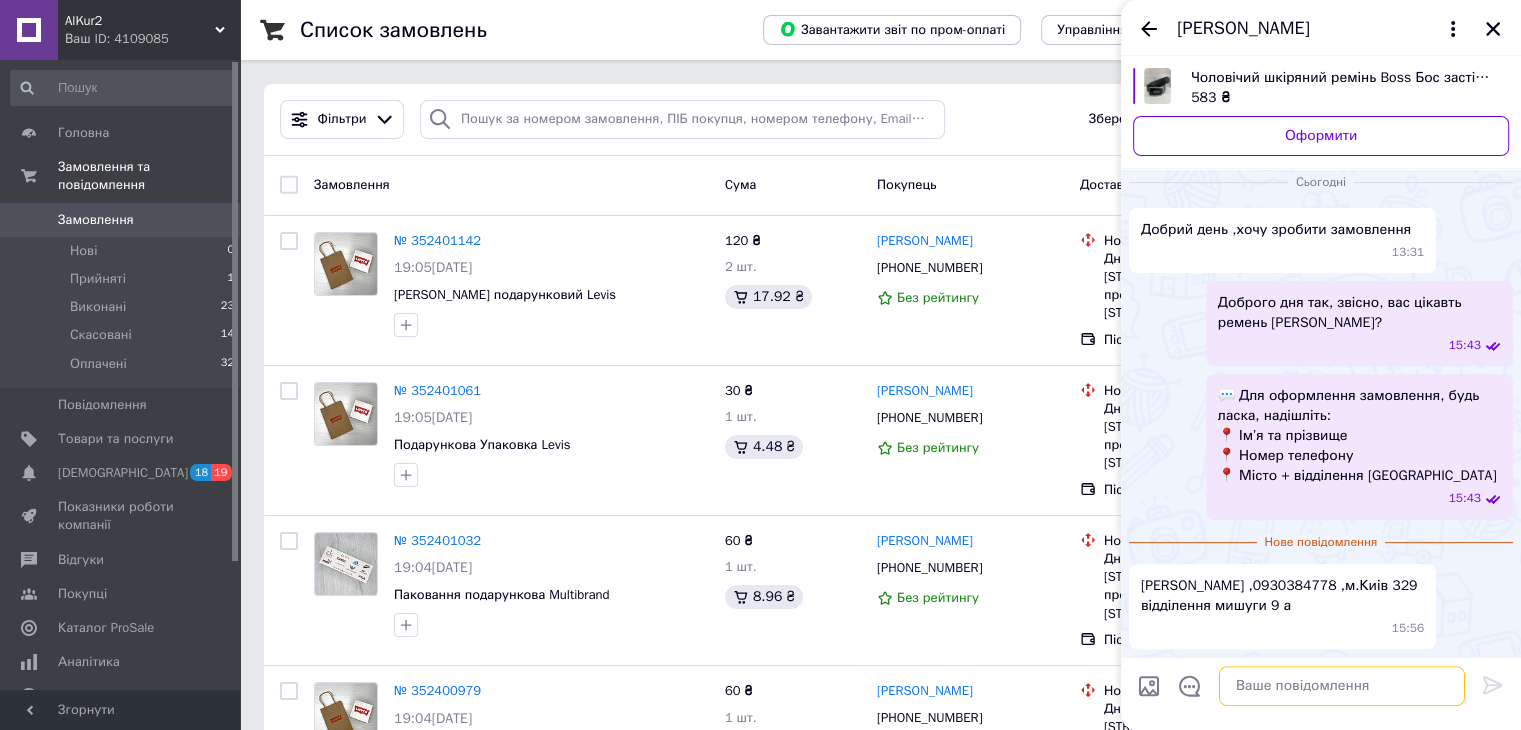 click at bounding box center (1342, 686) 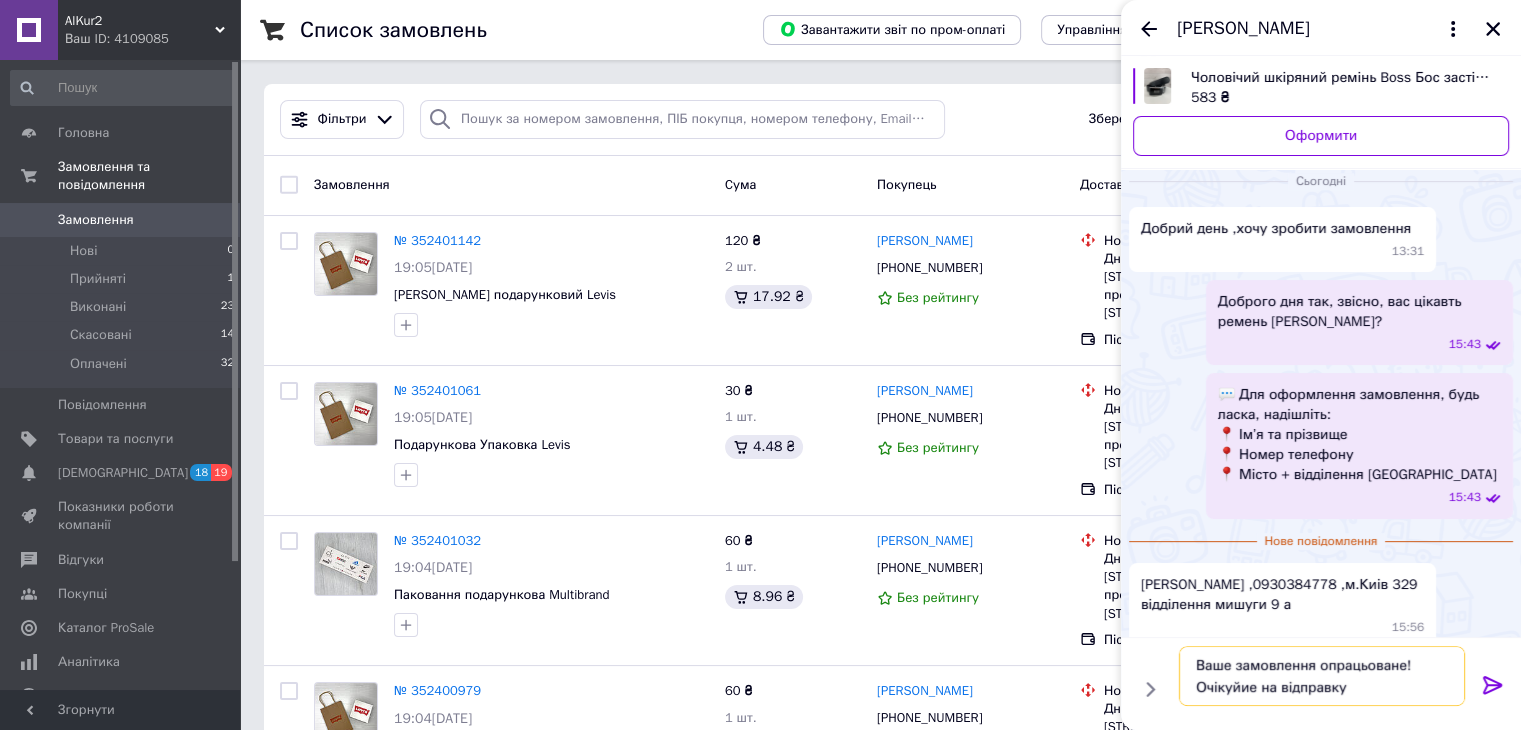 type on "Ваше замовлення опрацьоване! Очікуйие на відправку)" 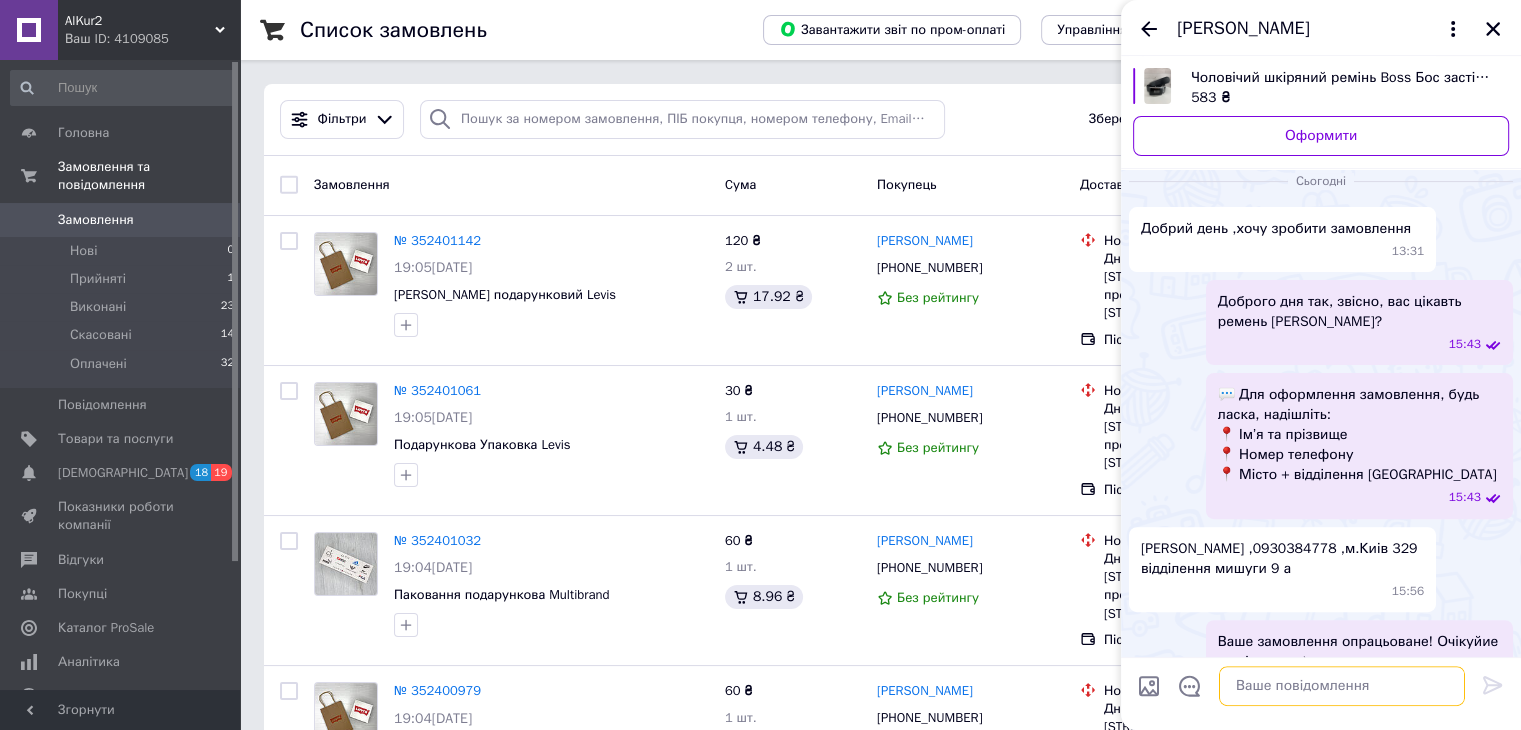 scroll, scrollTop: 588, scrollLeft: 0, axis: vertical 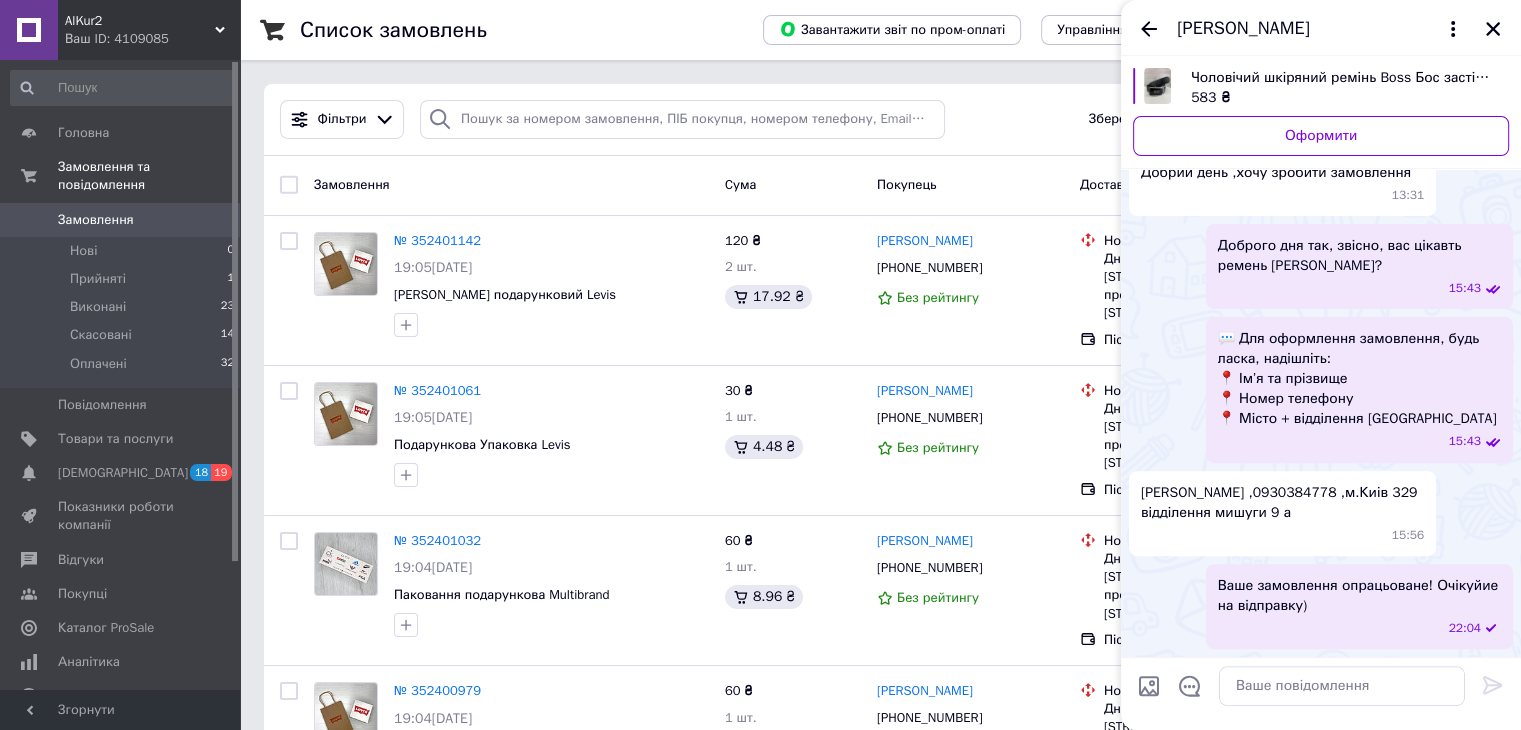 drag, startPoint x: 1355, startPoint y: 599, endPoint x: 1363, endPoint y: 616, distance: 18.788294 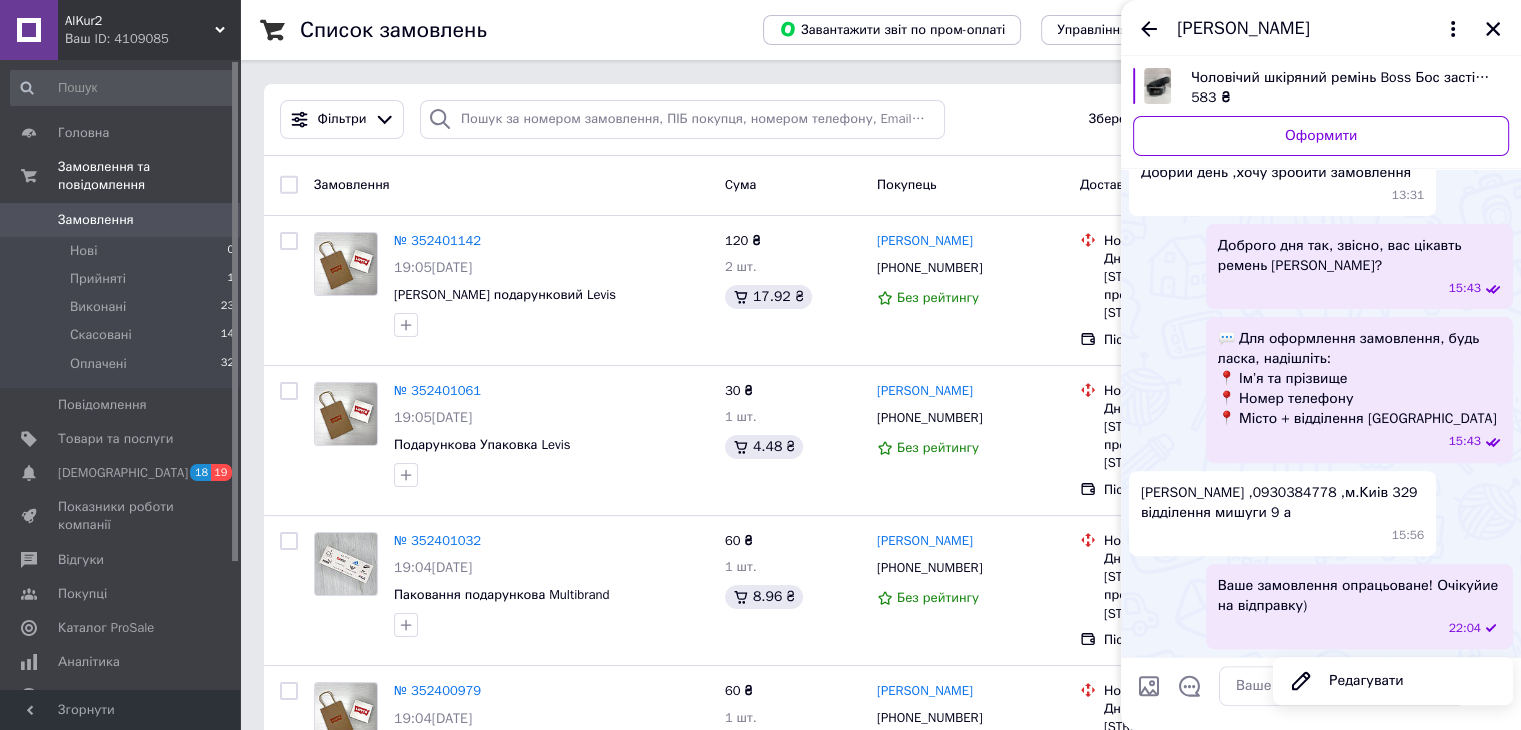click on "Редагувати" at bounding box center [1393, 681] 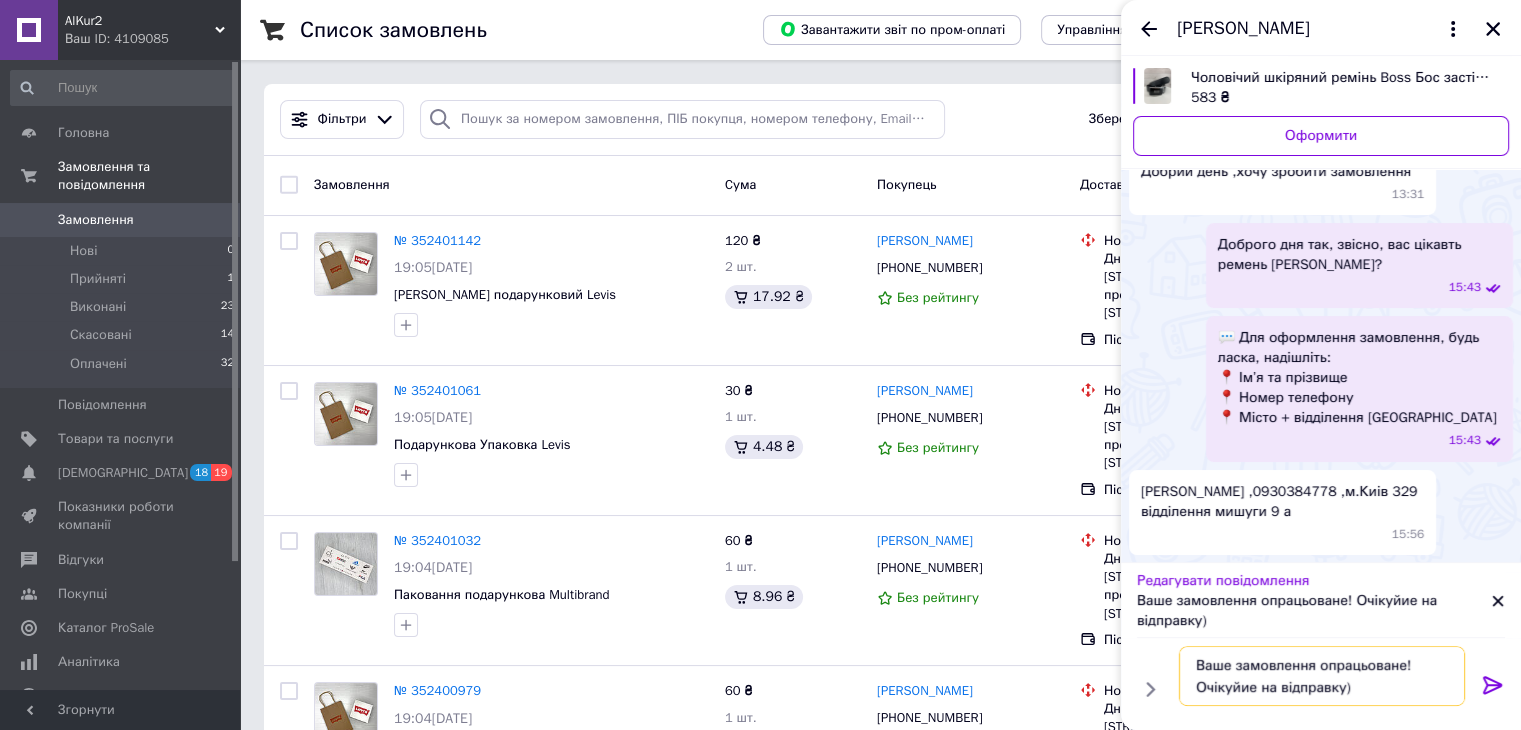 click on "Ваше замовлення опрацьоване! Очікуйие на відправку)" at bounding box center [1322, 676] 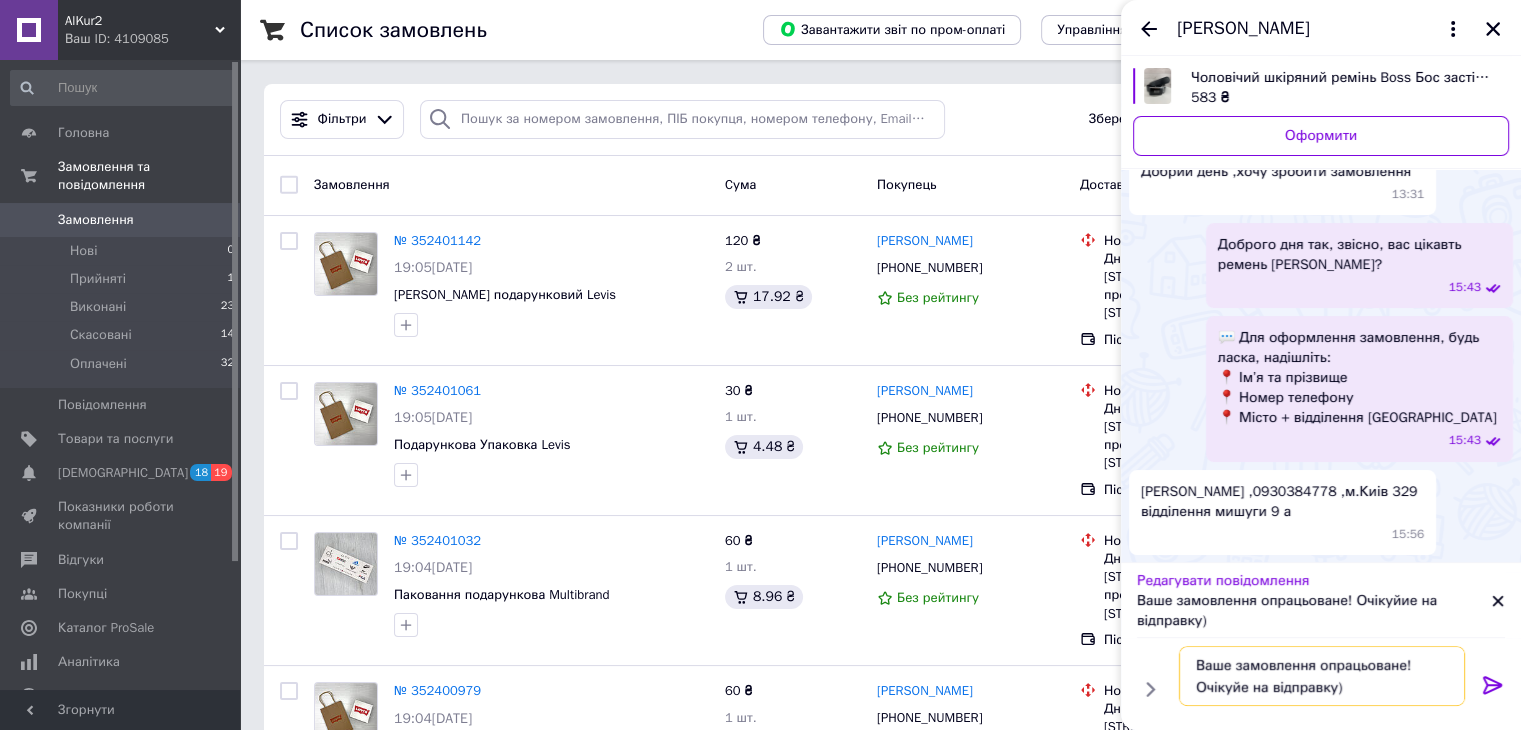 type on "Ваше замовлення опрацьоване! Очікуйте на відправку)" 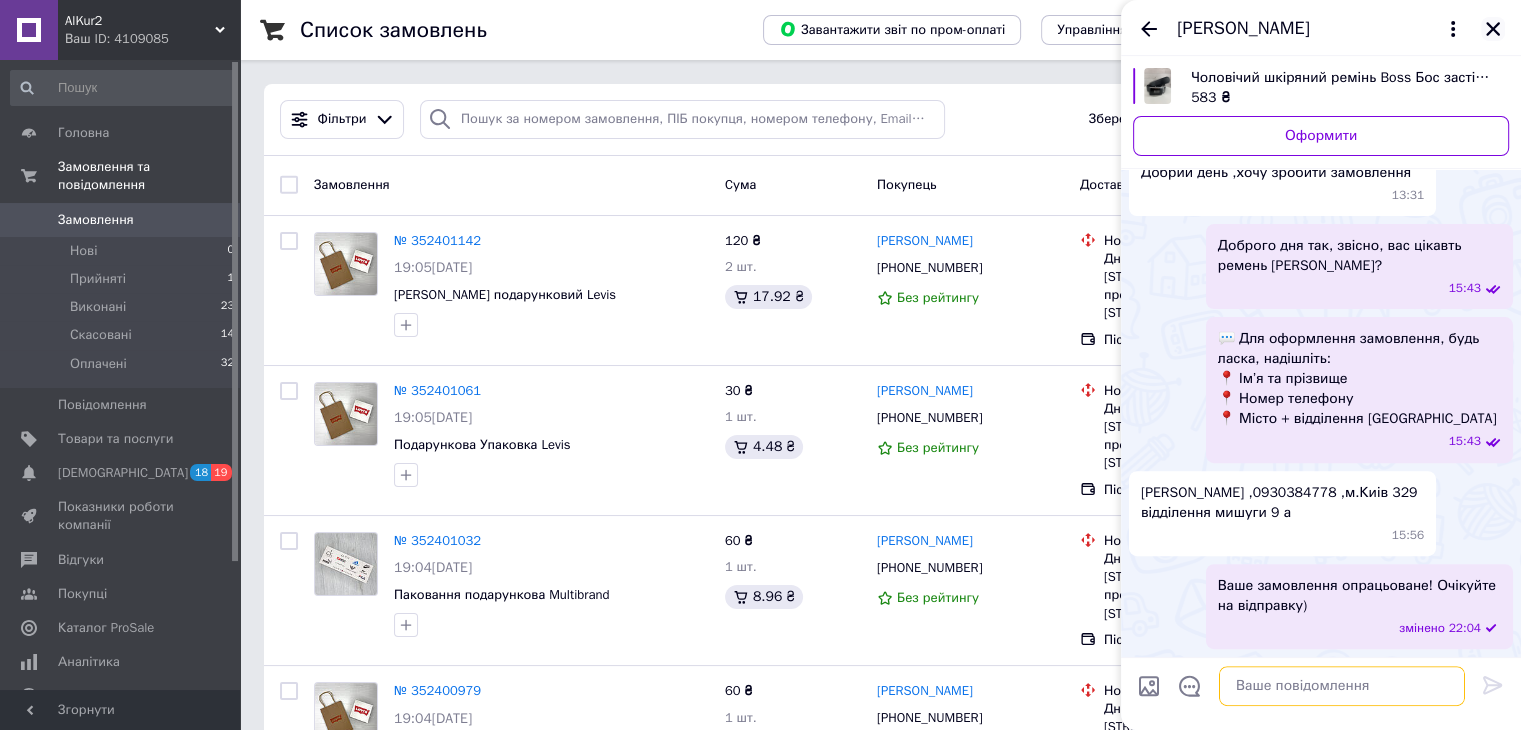 type 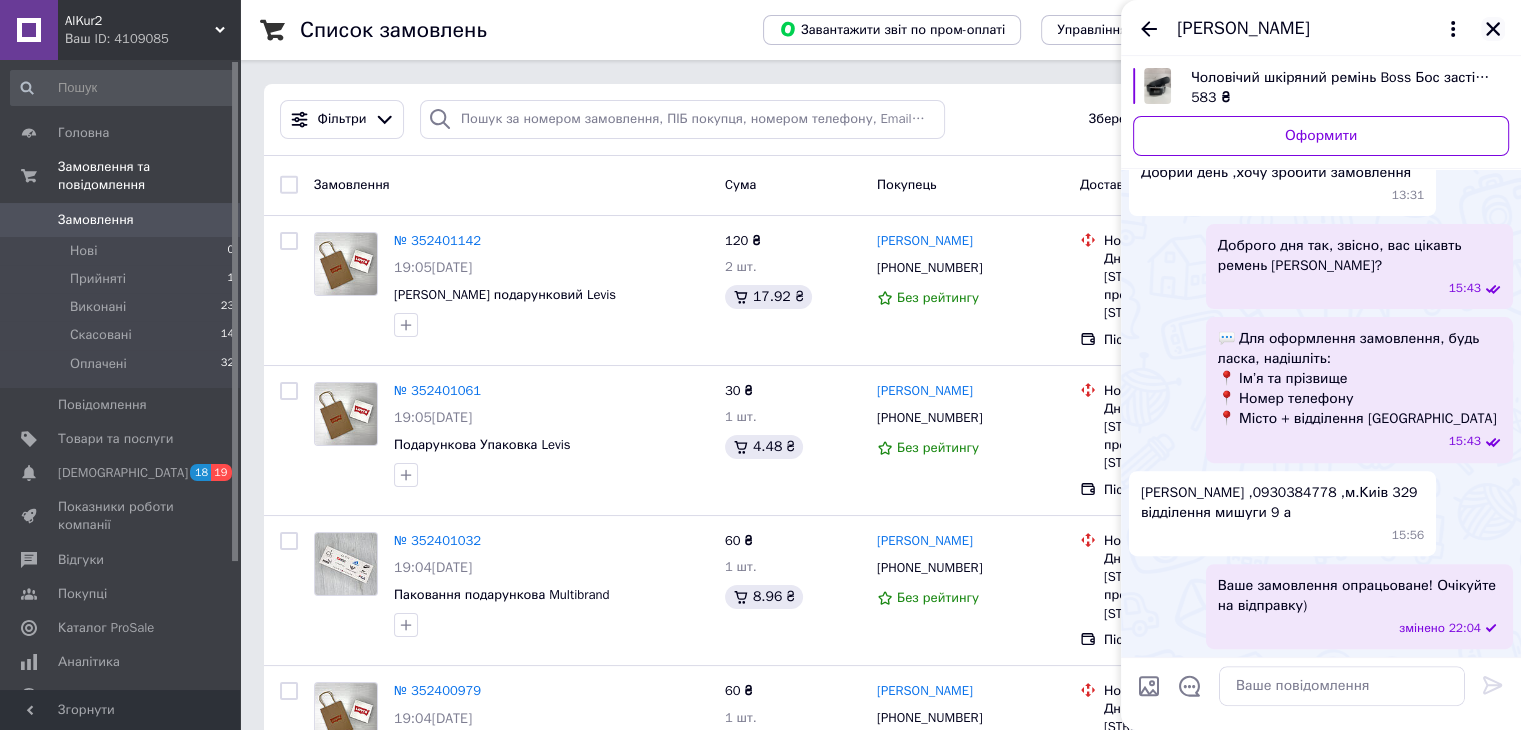 click 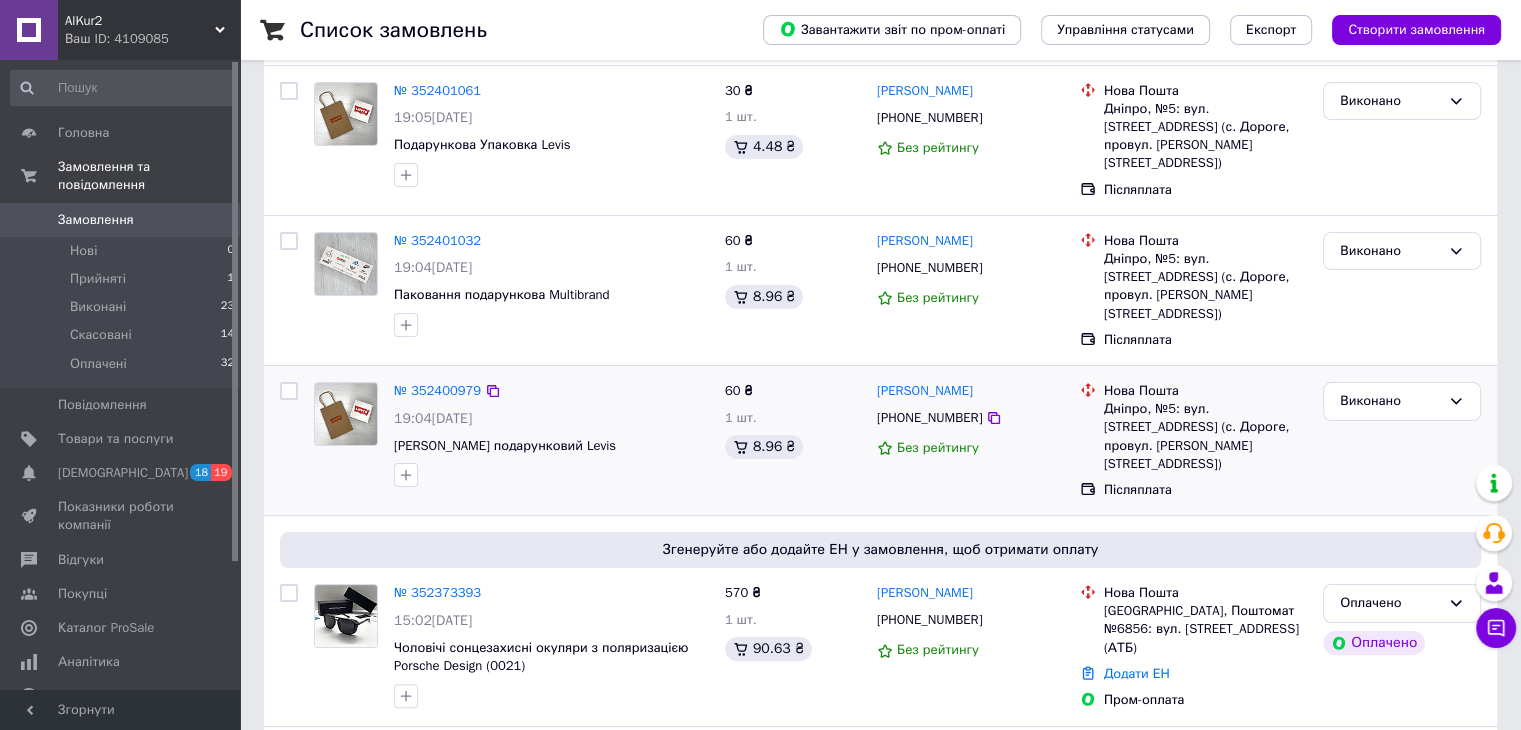 scroll, scrollTop: 0, scrollLeft: 0, axis: both 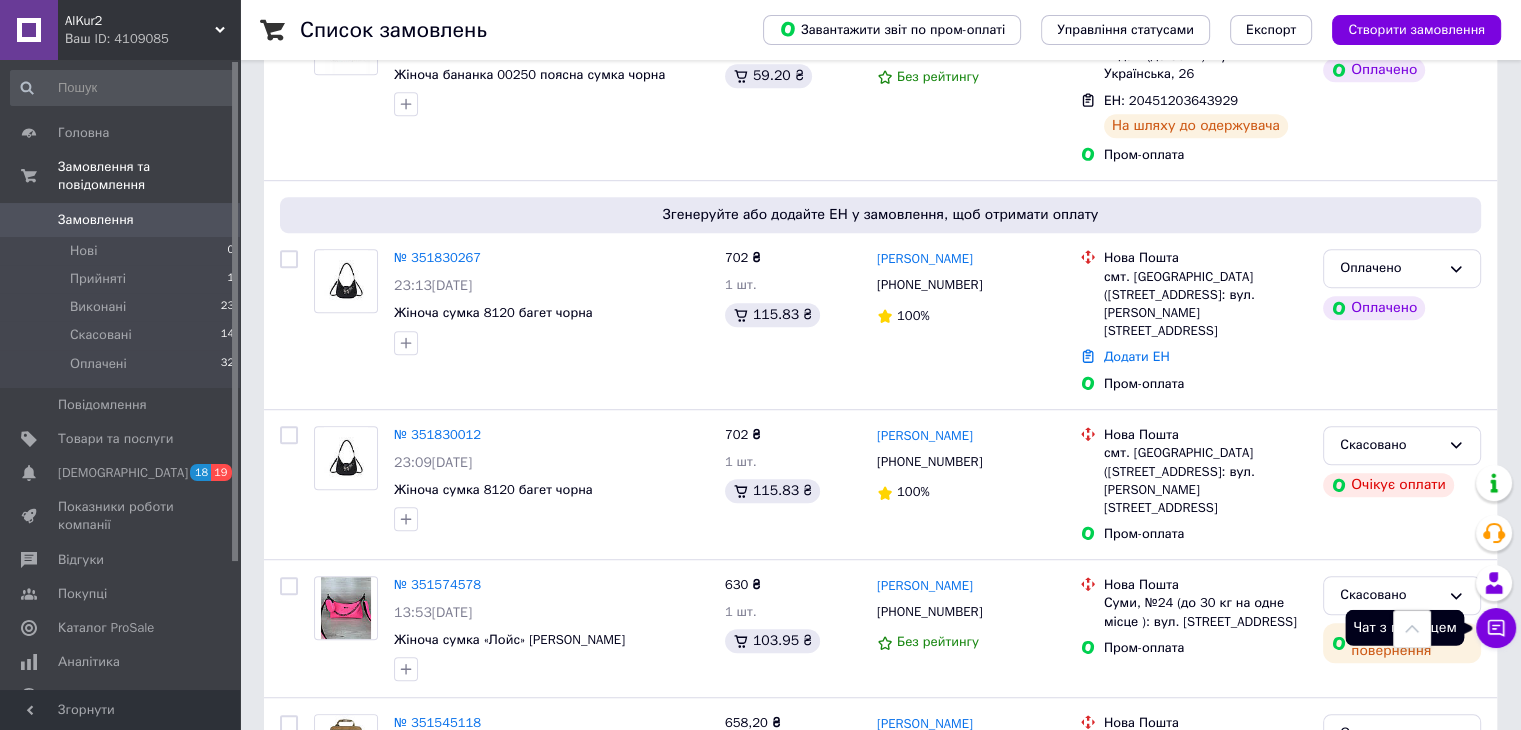 click 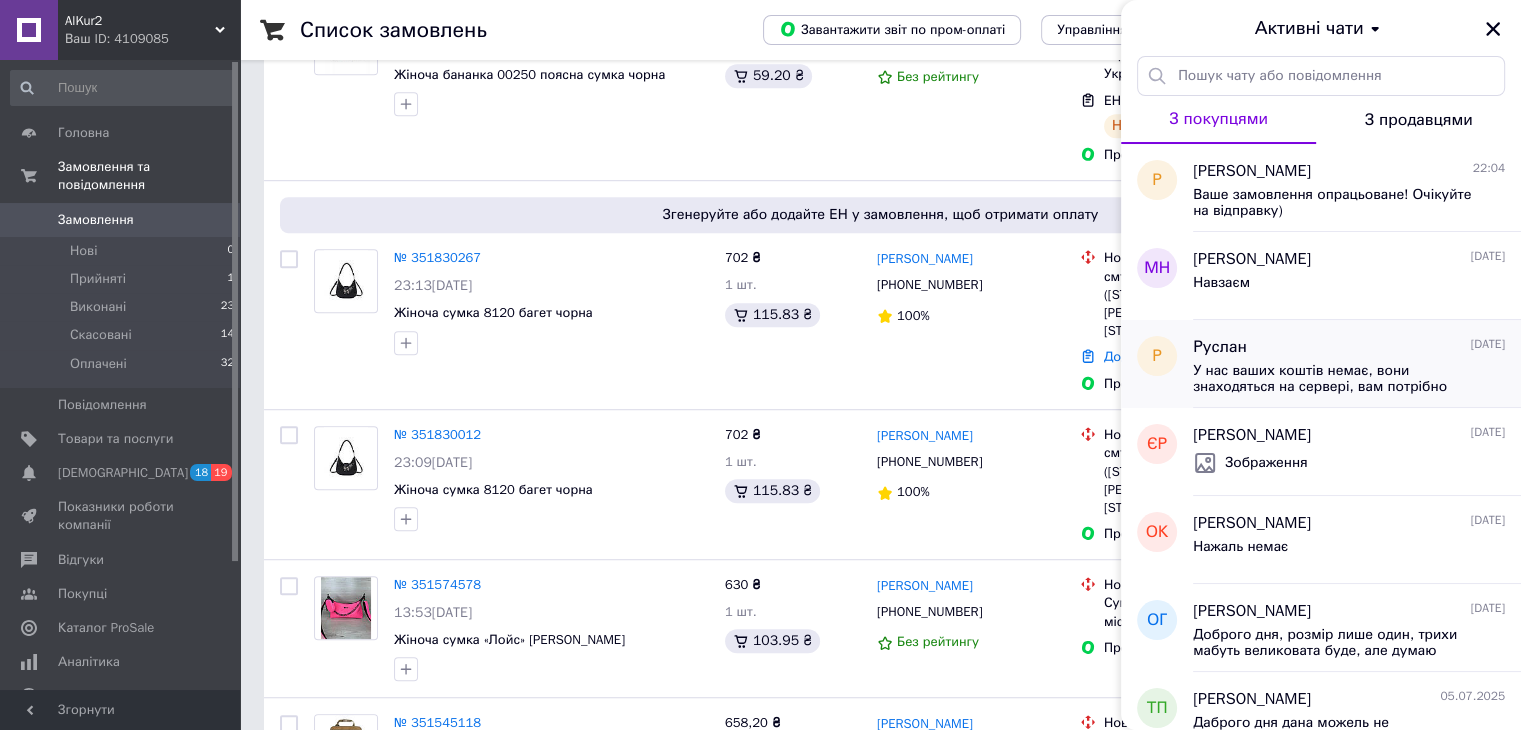 click on "У нас ваших коштів немає, вони знаходяться на сервері, вам потрібно скасувати замовлення та кошти повернуться автоматично" at bounding box center (1335, 379) 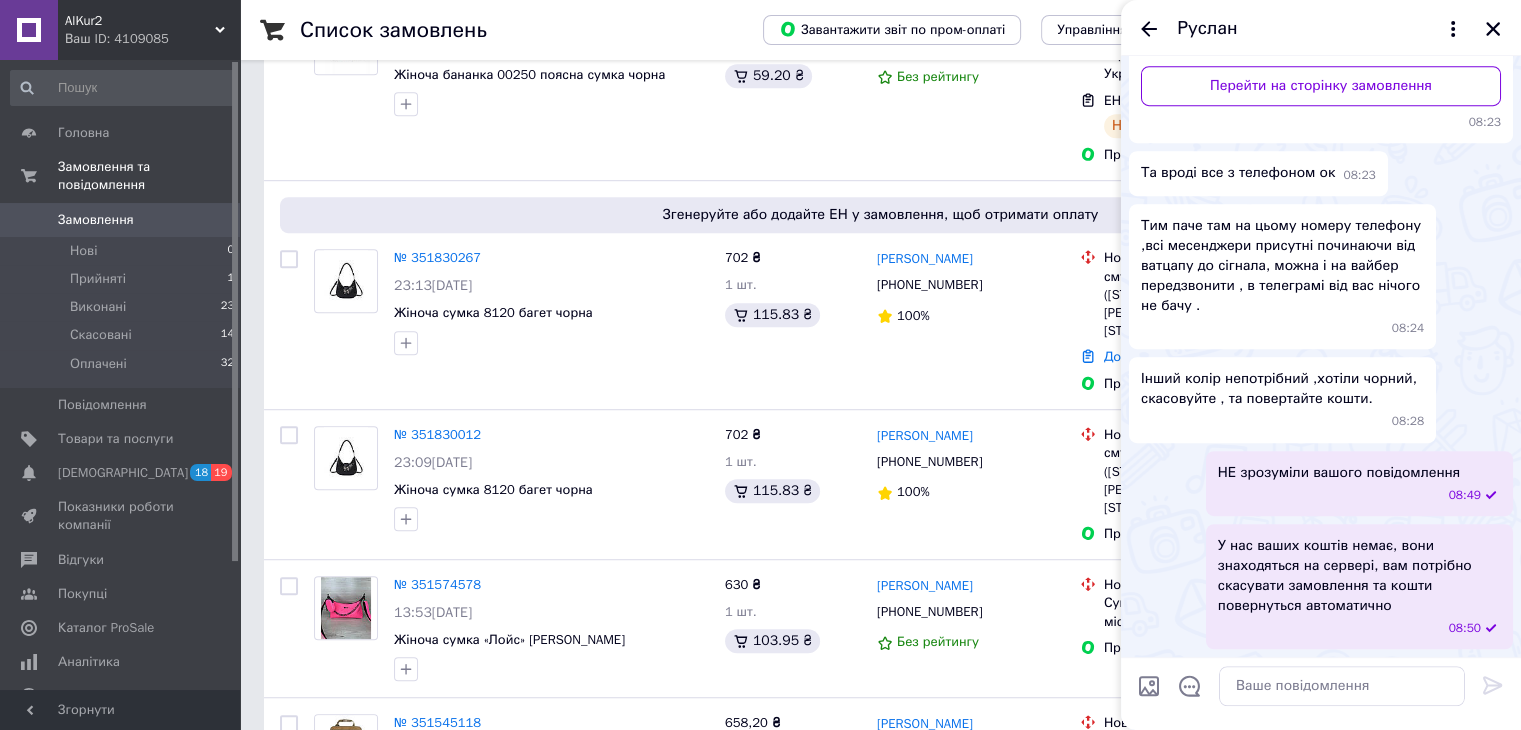 scroll, scrollTop: 2010, scrollLeft: 0, axis: vertical 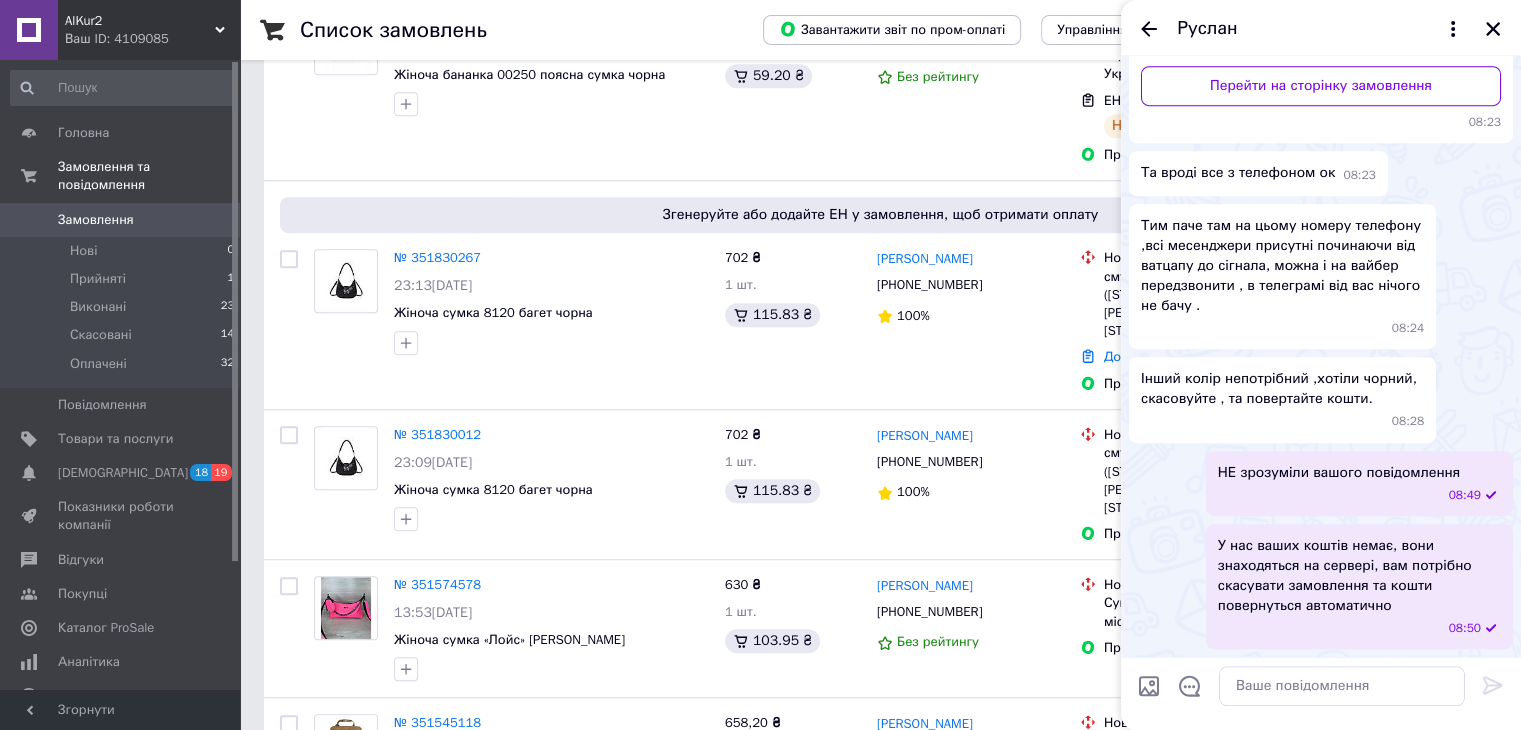 drag, startPoint x: 1290, startPoint y: 486, endPoint x: 1387, endPoint y: 478, distance: 97.32934 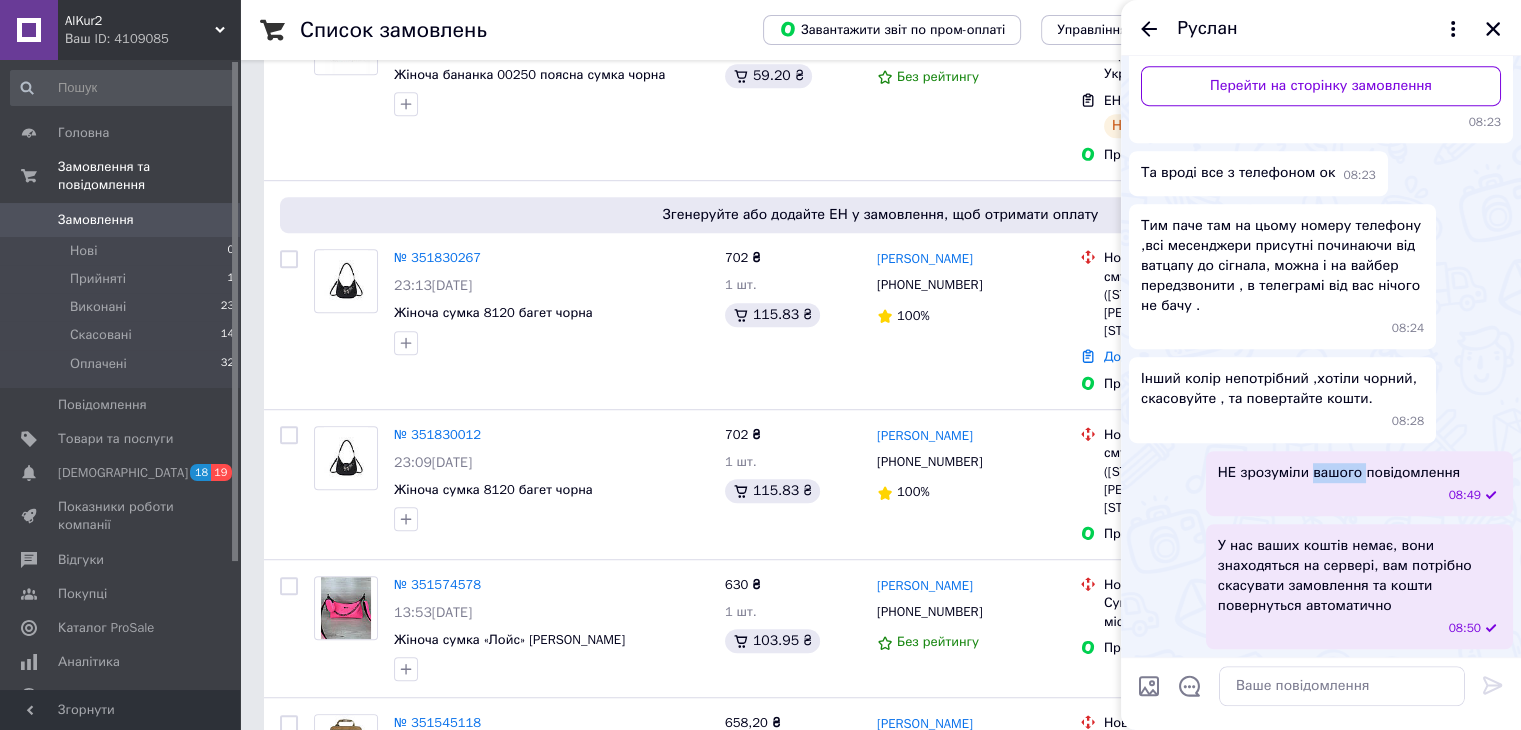 click on "НЕ зрозуміли вашого повідомлення" at bounding box center (1339, 473) 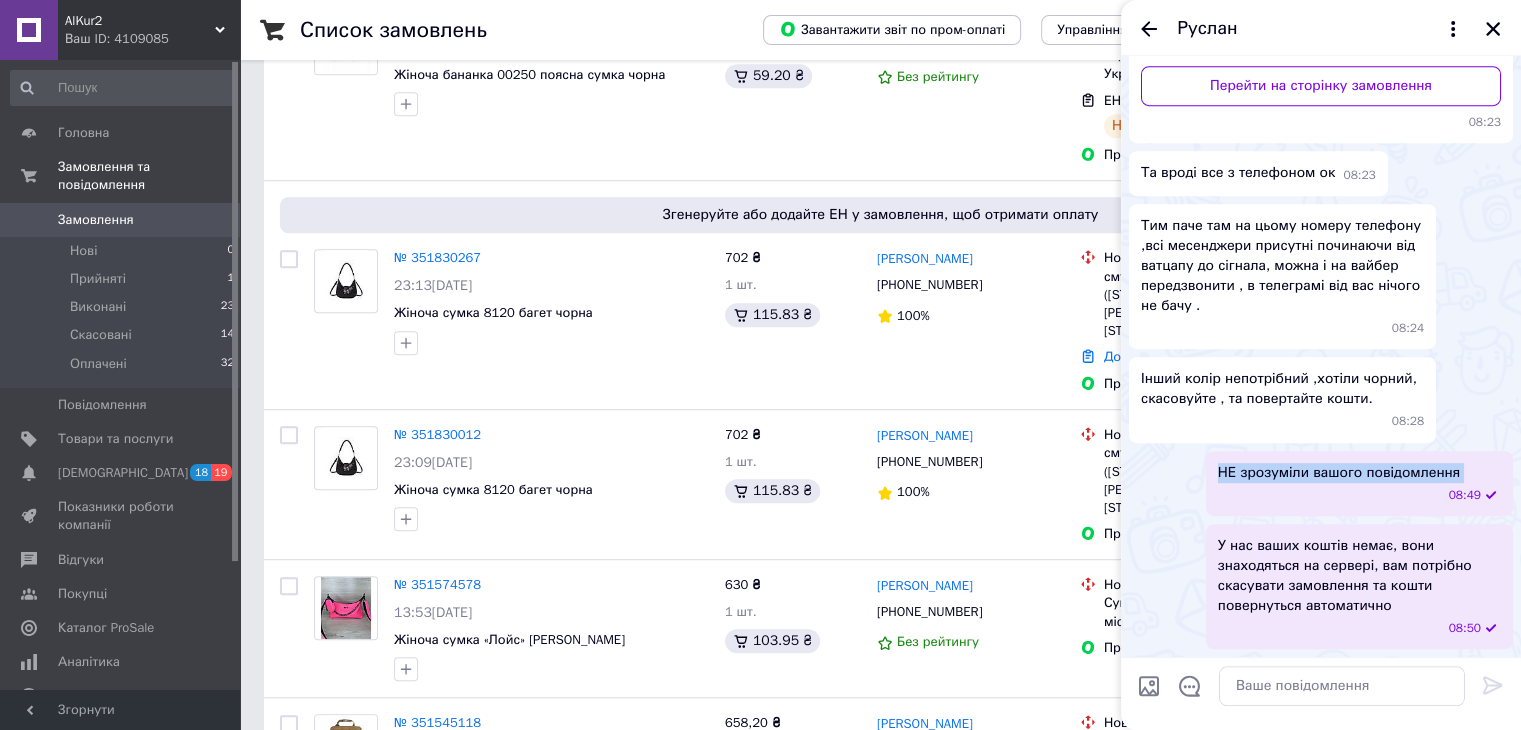 click on "НЕ зрозуміли вашого повідомлення" at bounding box center (1339, 473) 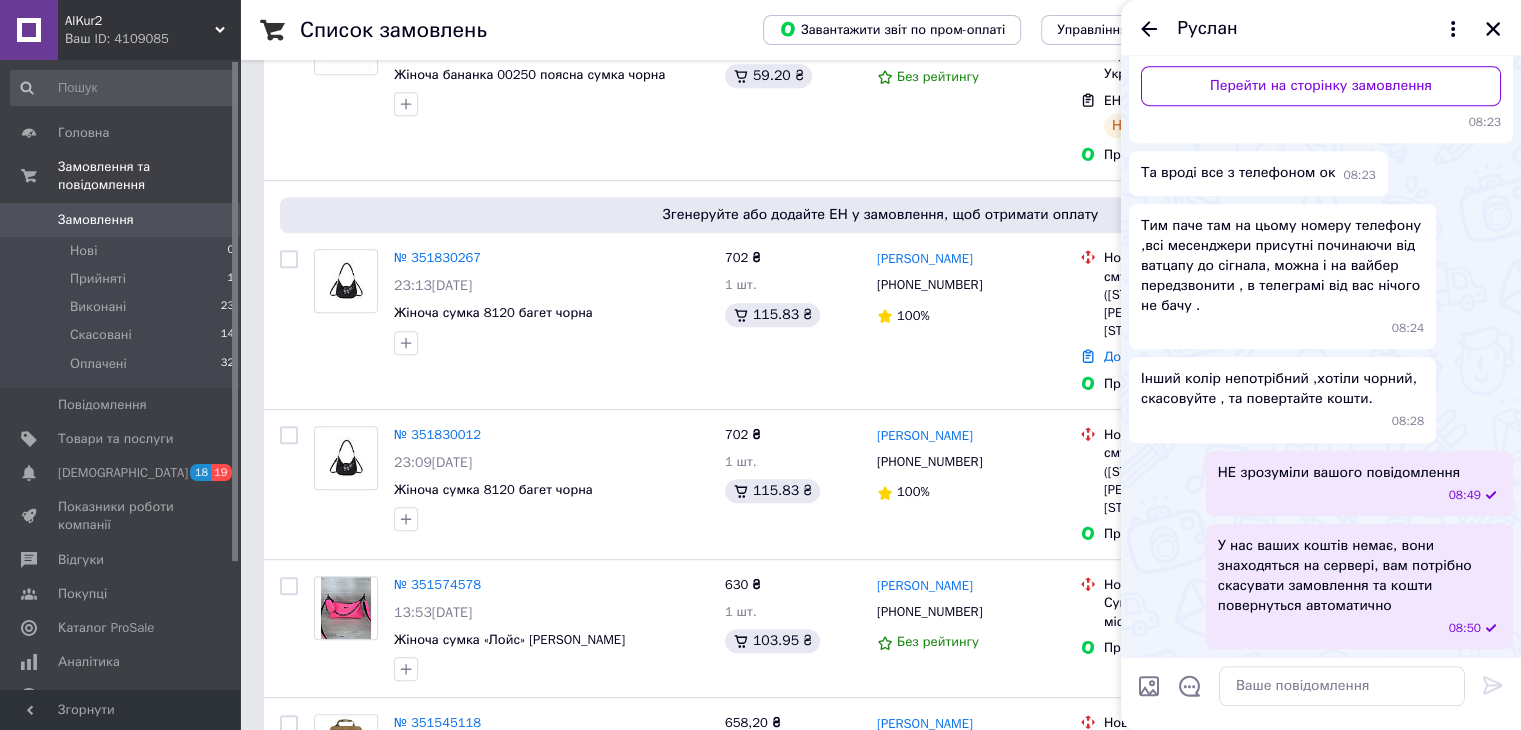 click on "У нас ваших коштів немає, вони знаходяться на сервері, вам потрібно скасувати замовлення та кошти повернуться автоматично" at bounding box center (1359, 576) 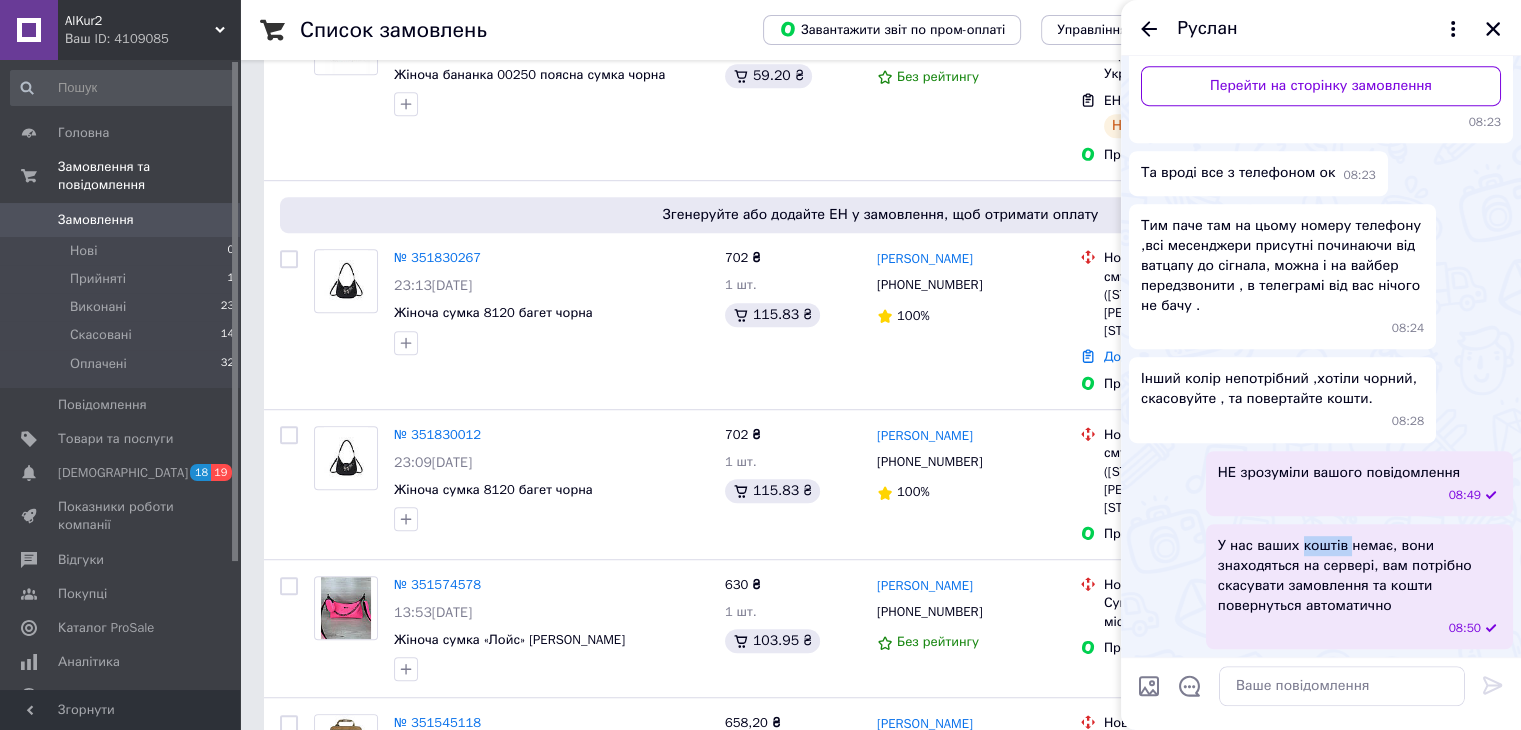 click on "У нас ваших коштів немає, вони знаходяться на сервері, вам потрібно скасувати замовлення та кошти повернуться автоматично" at bounding box center [1359, 576] 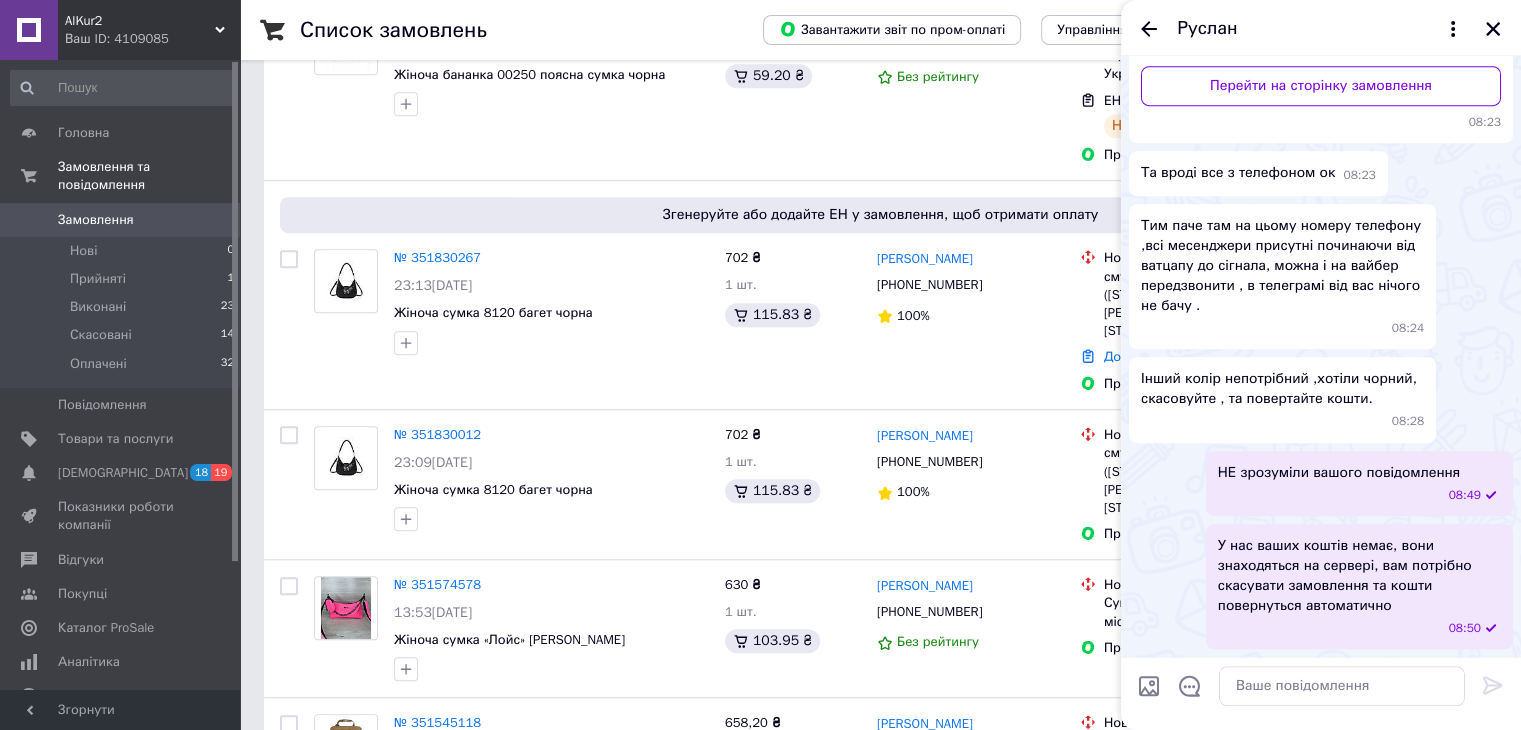 click on "НЕ зрозуміли вашого повідомлення 08:49" at bounding box center [1359, 483] 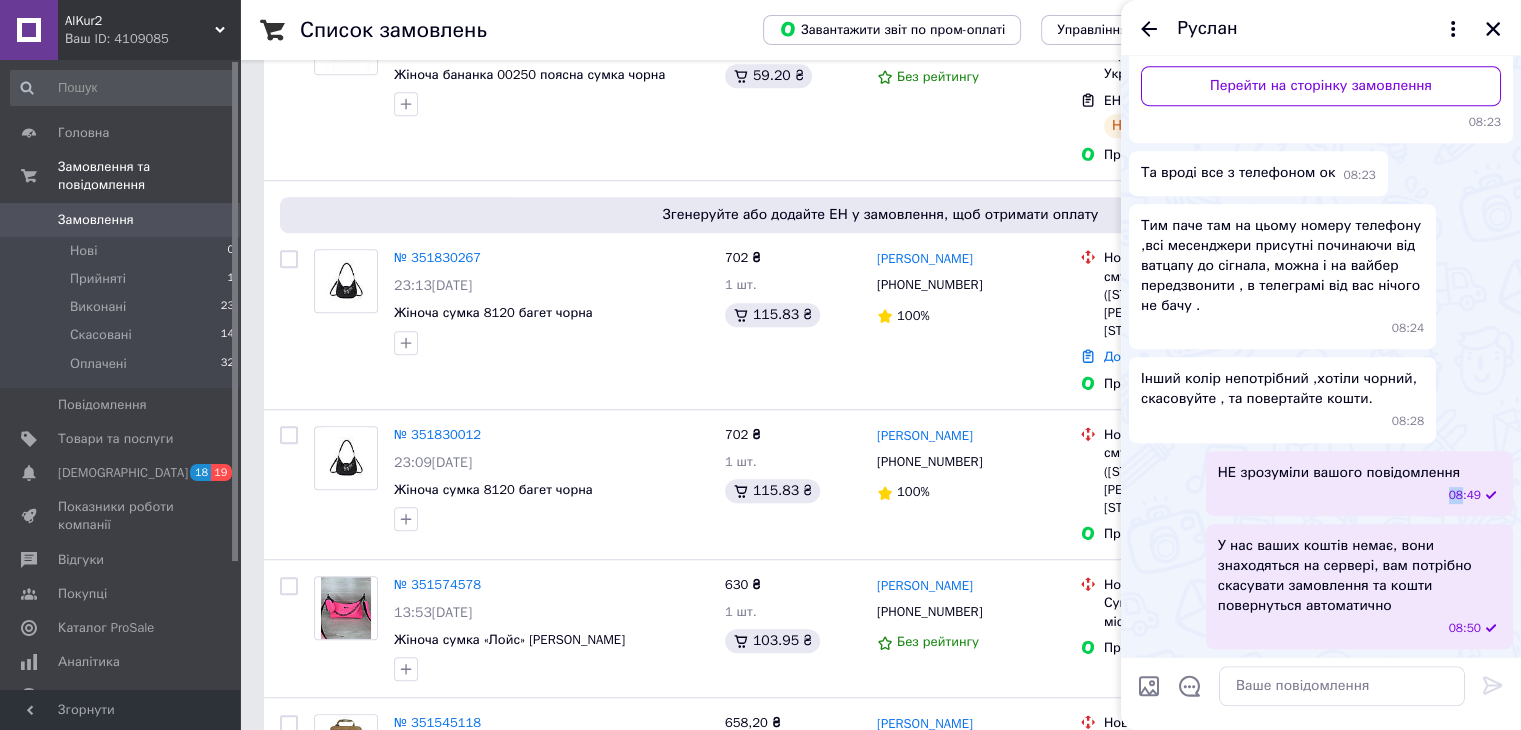 click on "НЕ зрозуміли вашого повідомлення 08:49" at bounding box center [1359, 483] 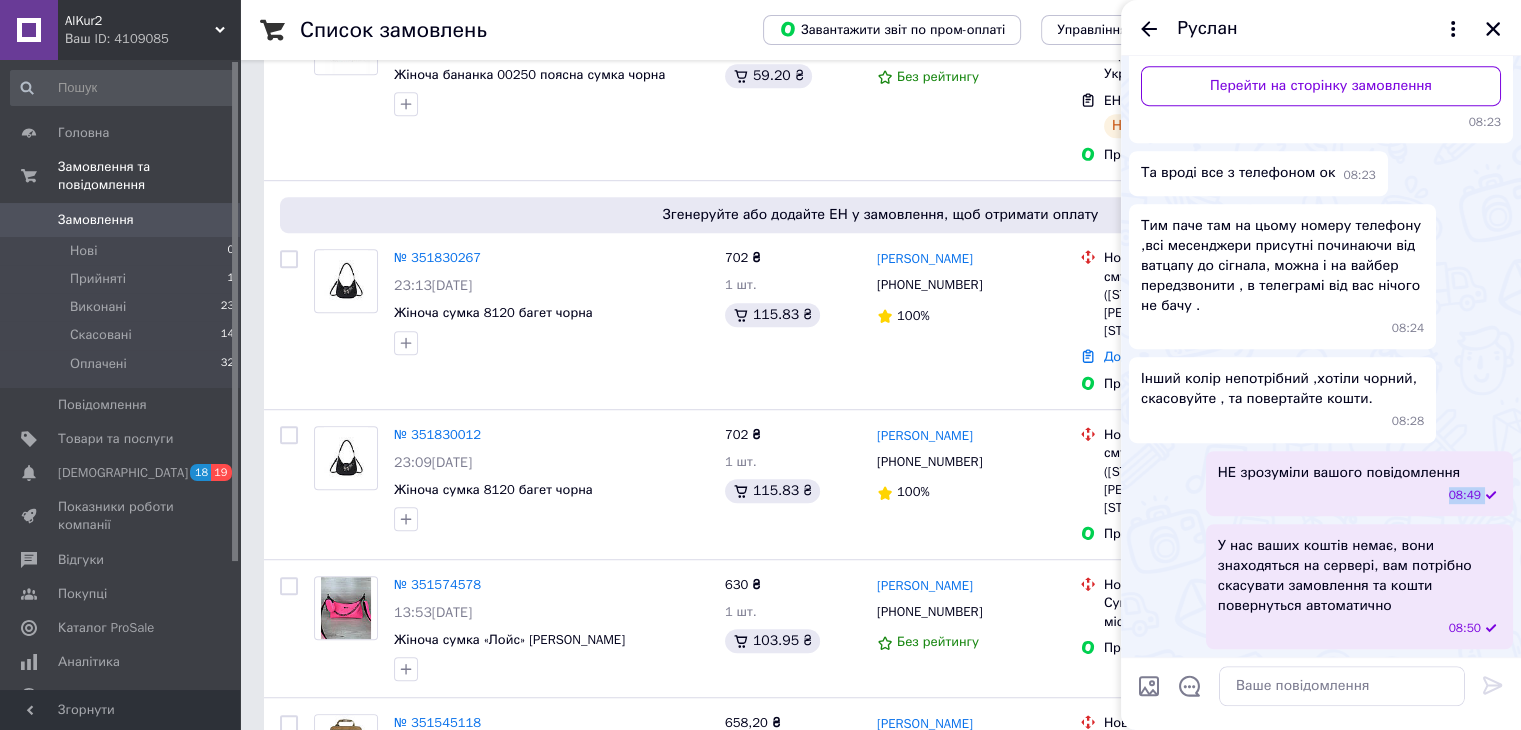 click on "НЕ зрозуміли вашого повідомлення 08:49" at bounding box center [1359, 483] 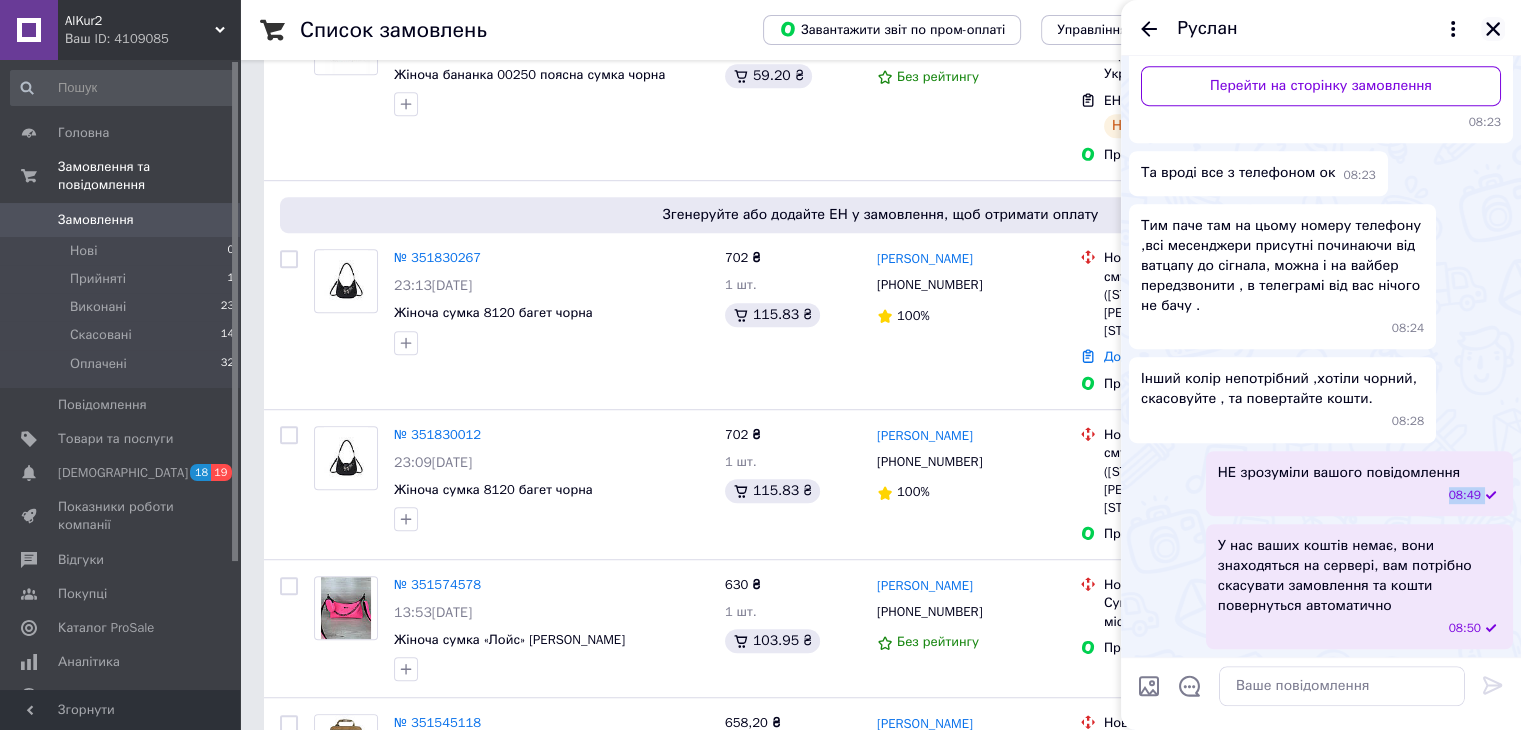 click 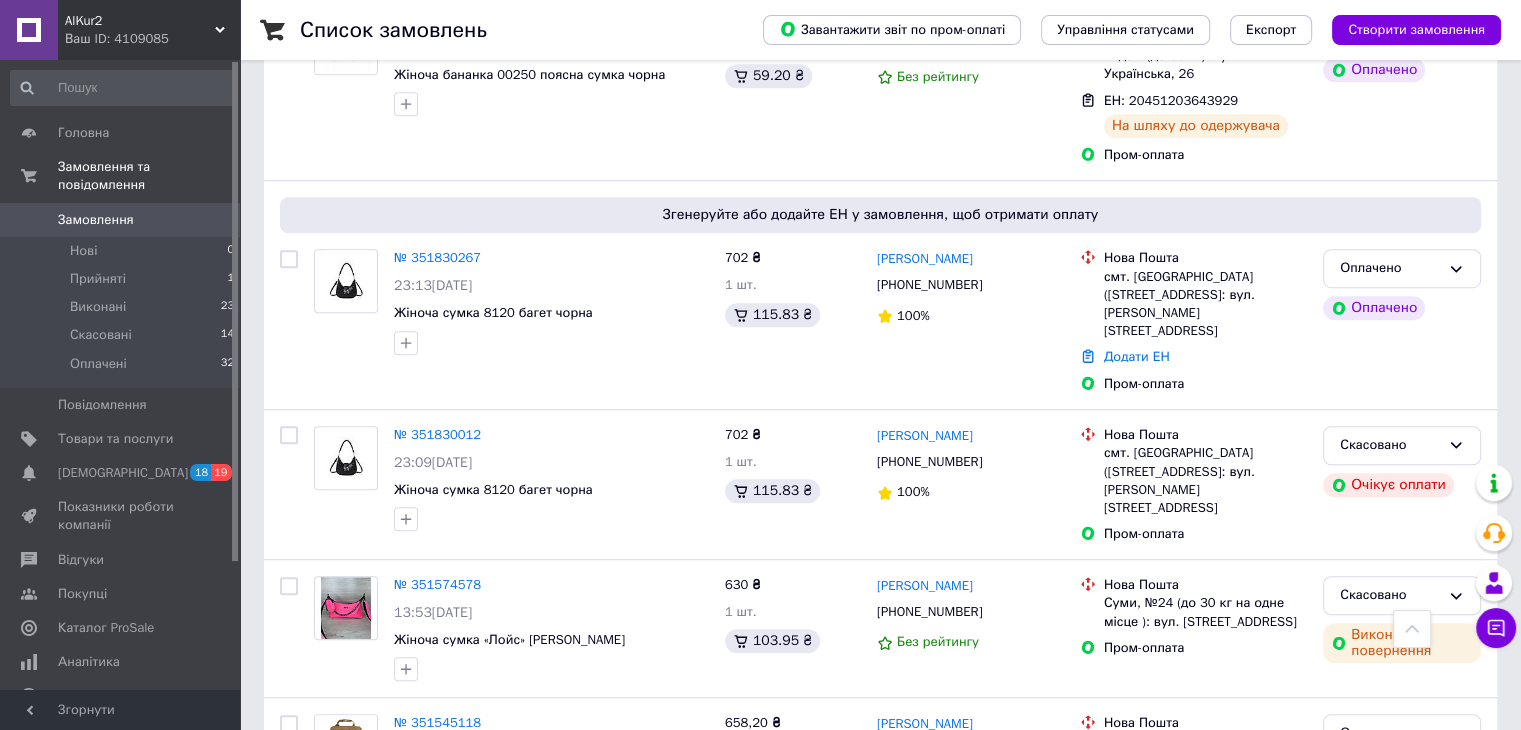click on "Показники роботи компанії" at bounding box center [121, 516] 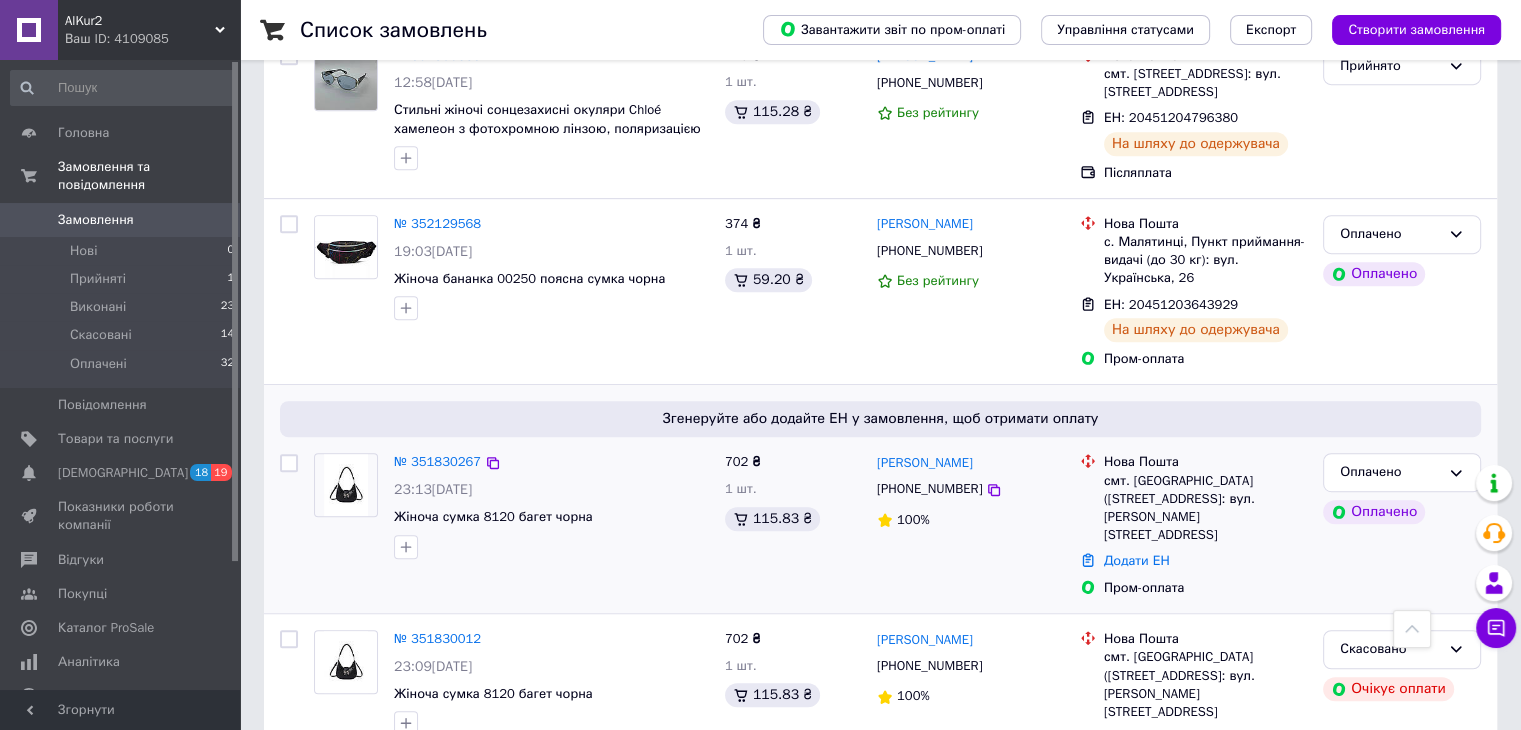 scroll, scrollTop: 1000, scrollLeft: 0, axis: vertical 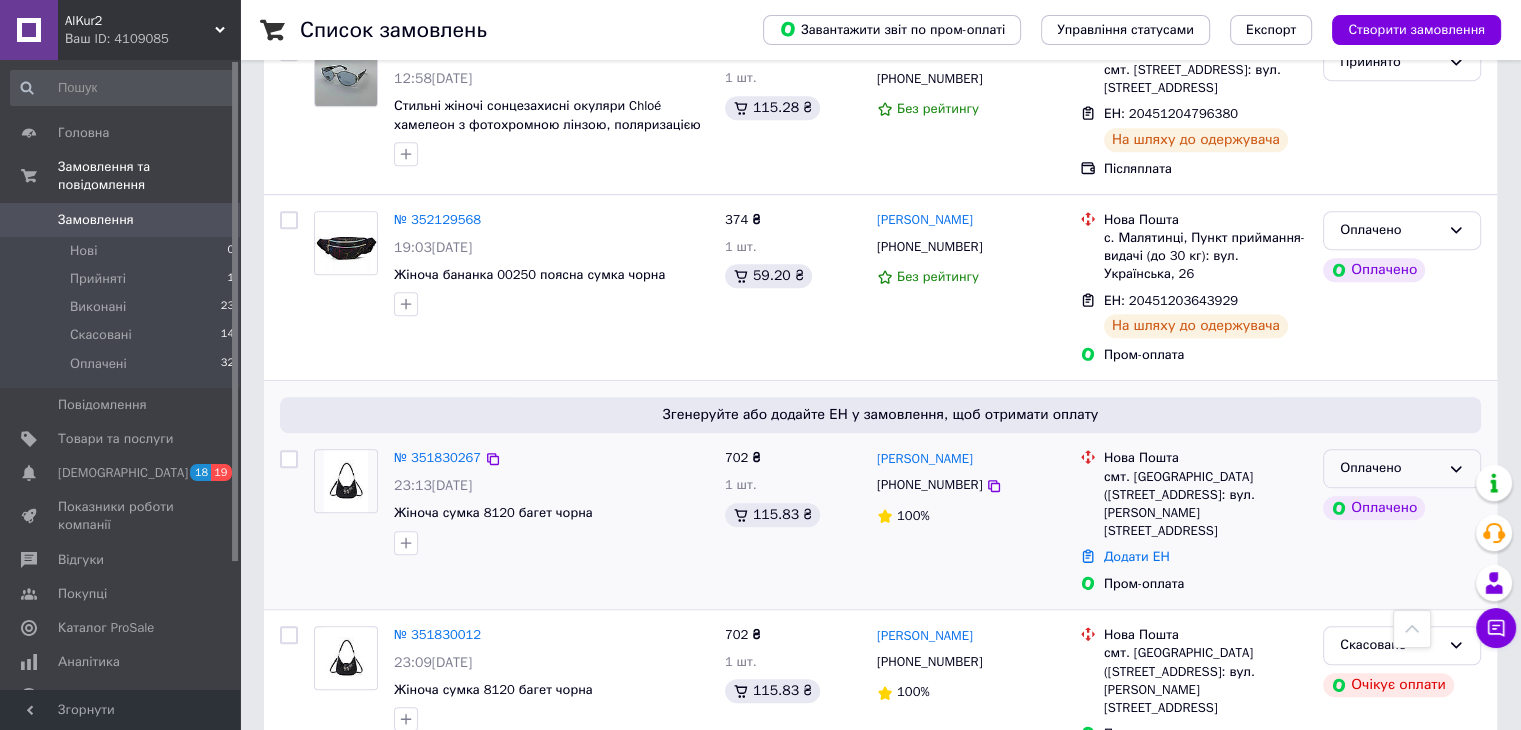 click on "Оплачено" at bounding box center (1390, 468) 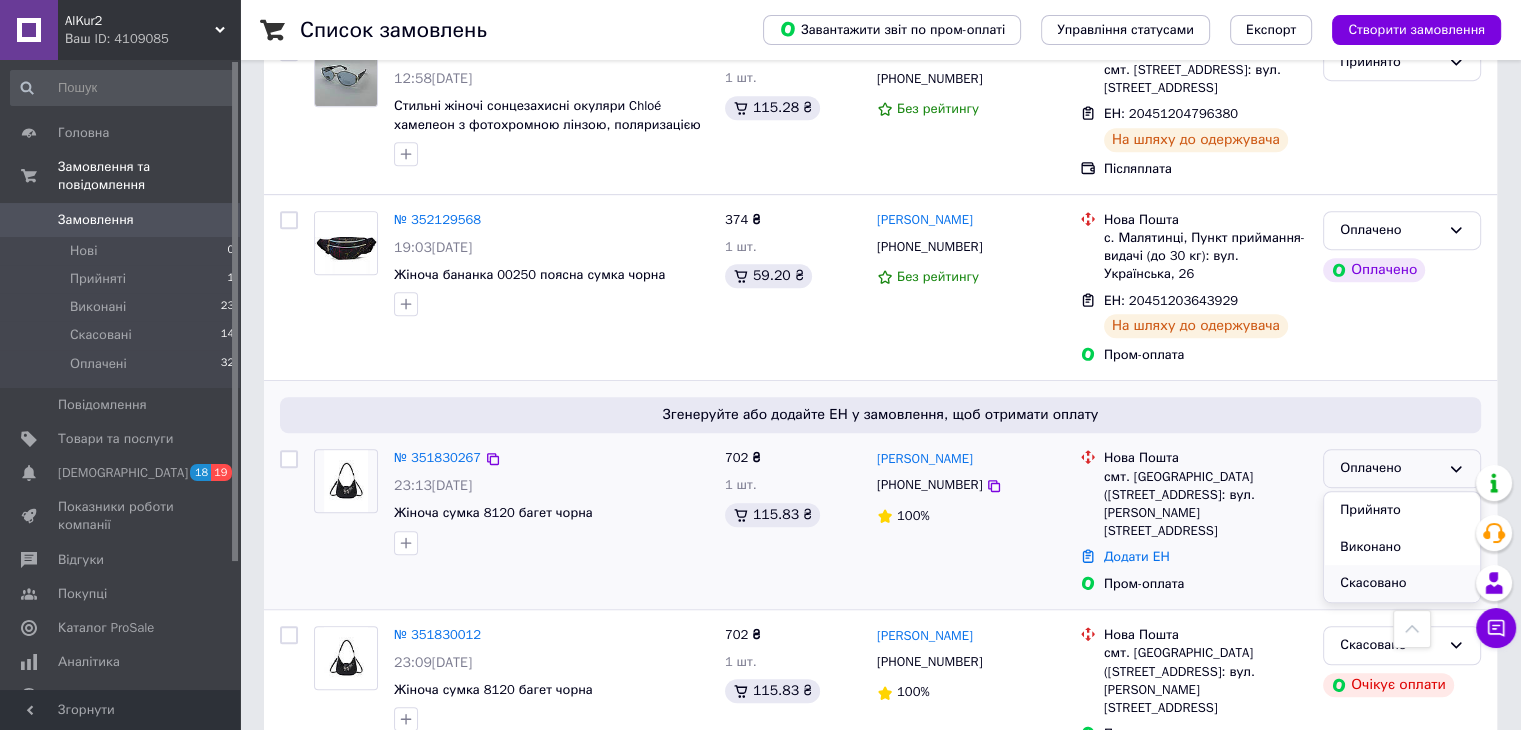 click on "Скасовано" at bounding box center (1402, 583) 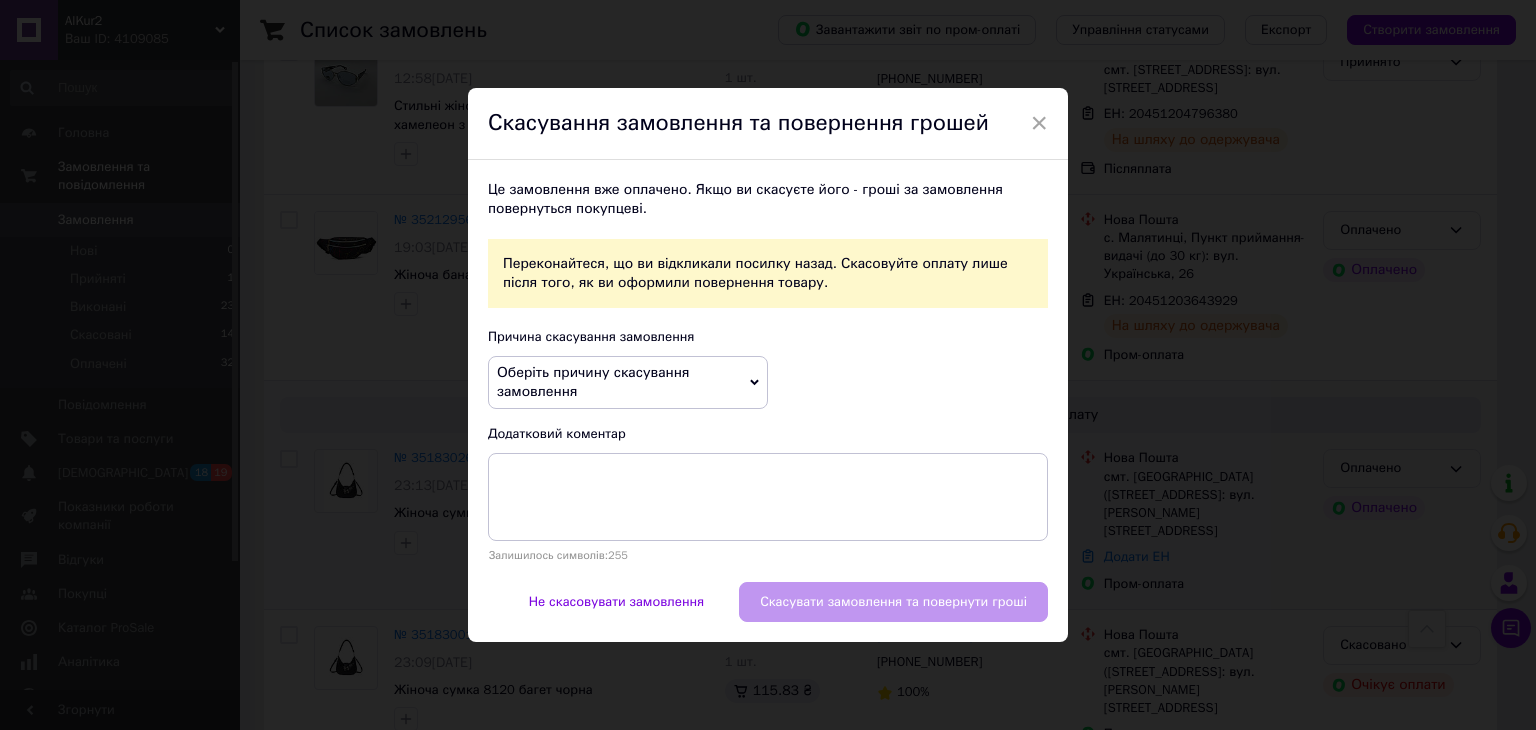 click on "Оберіть причину скасування замовлення" at bounding box center (628, 382) 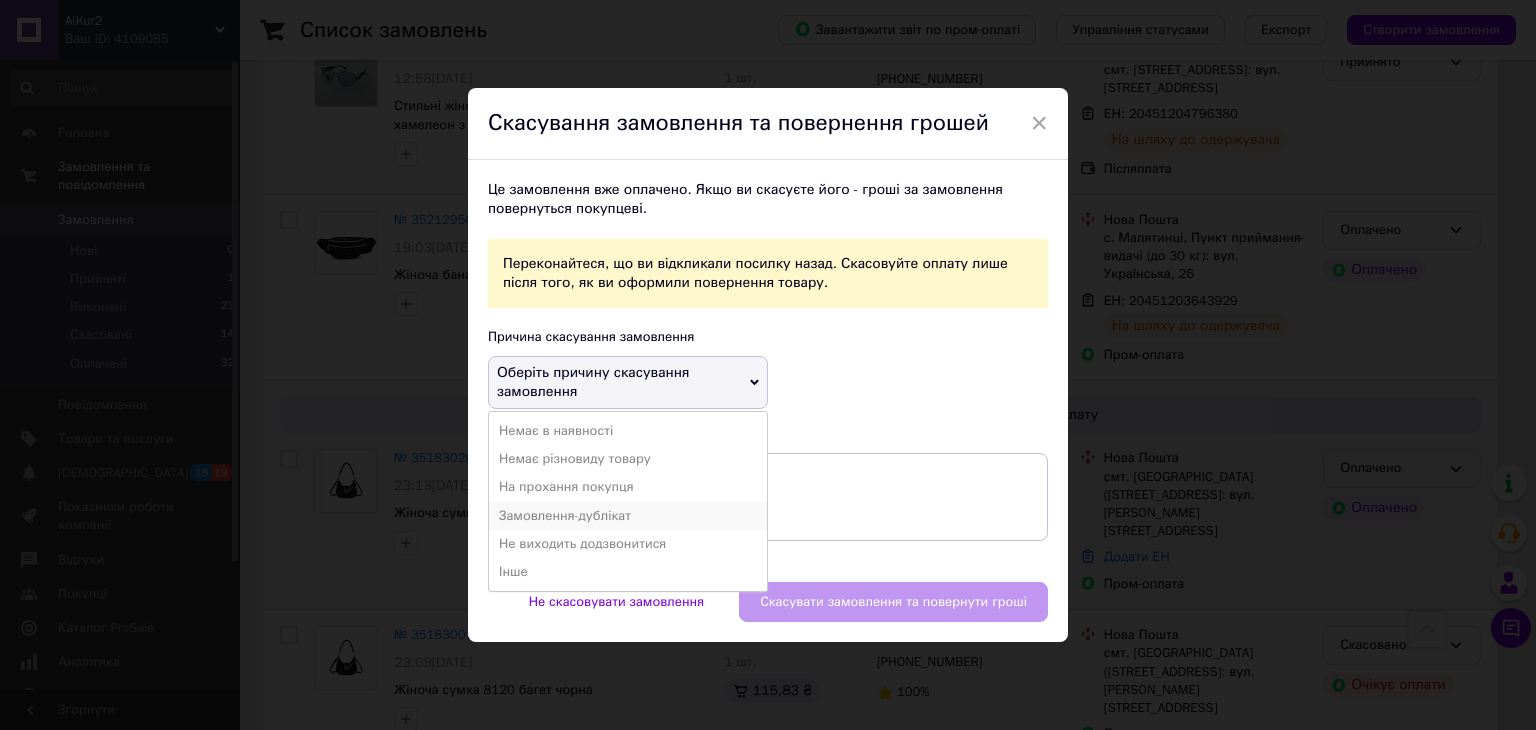 click on "Замовлення-дублікат" at bounding box center (628, 516) 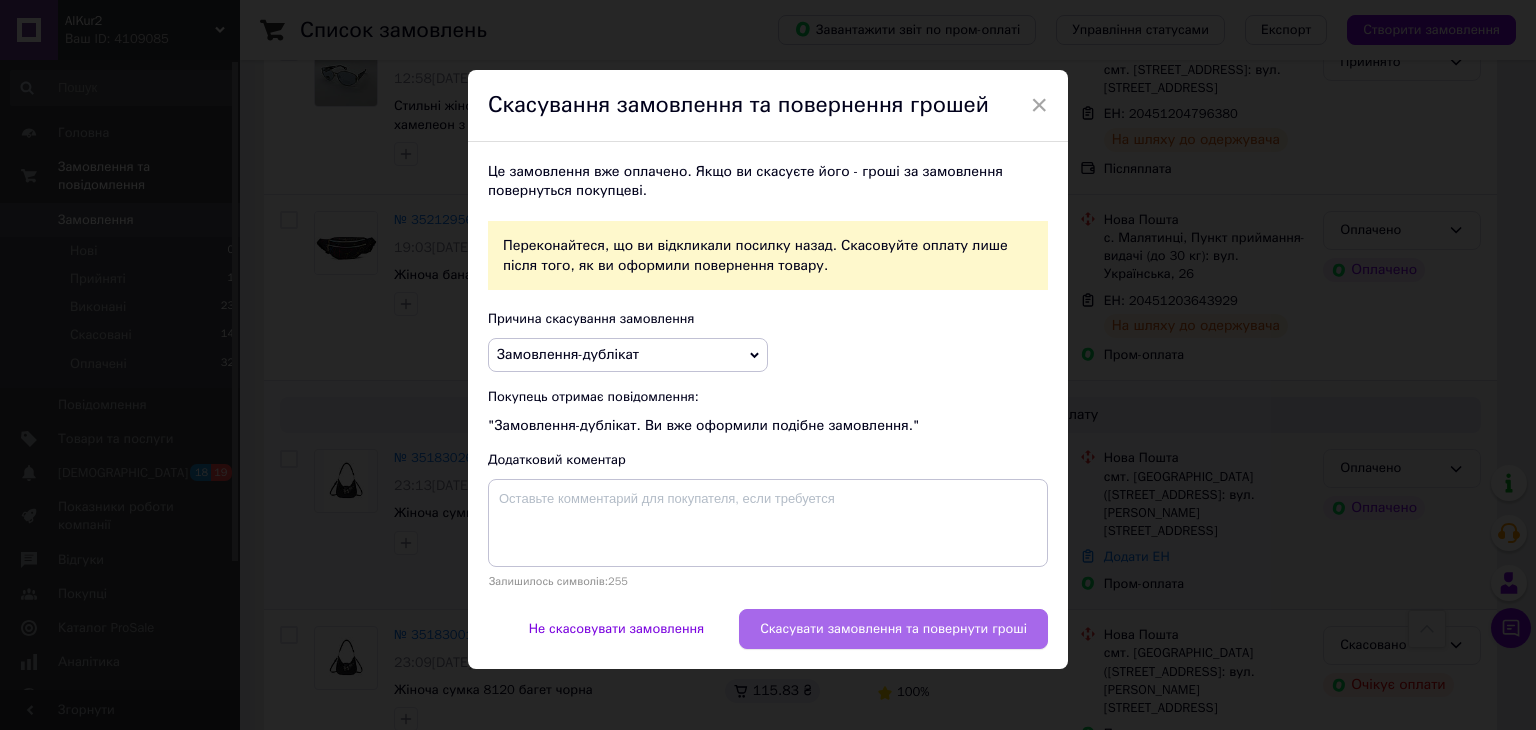 click on "Скасувати замовлення та повернути гроші" at bounding box center (893, 629) 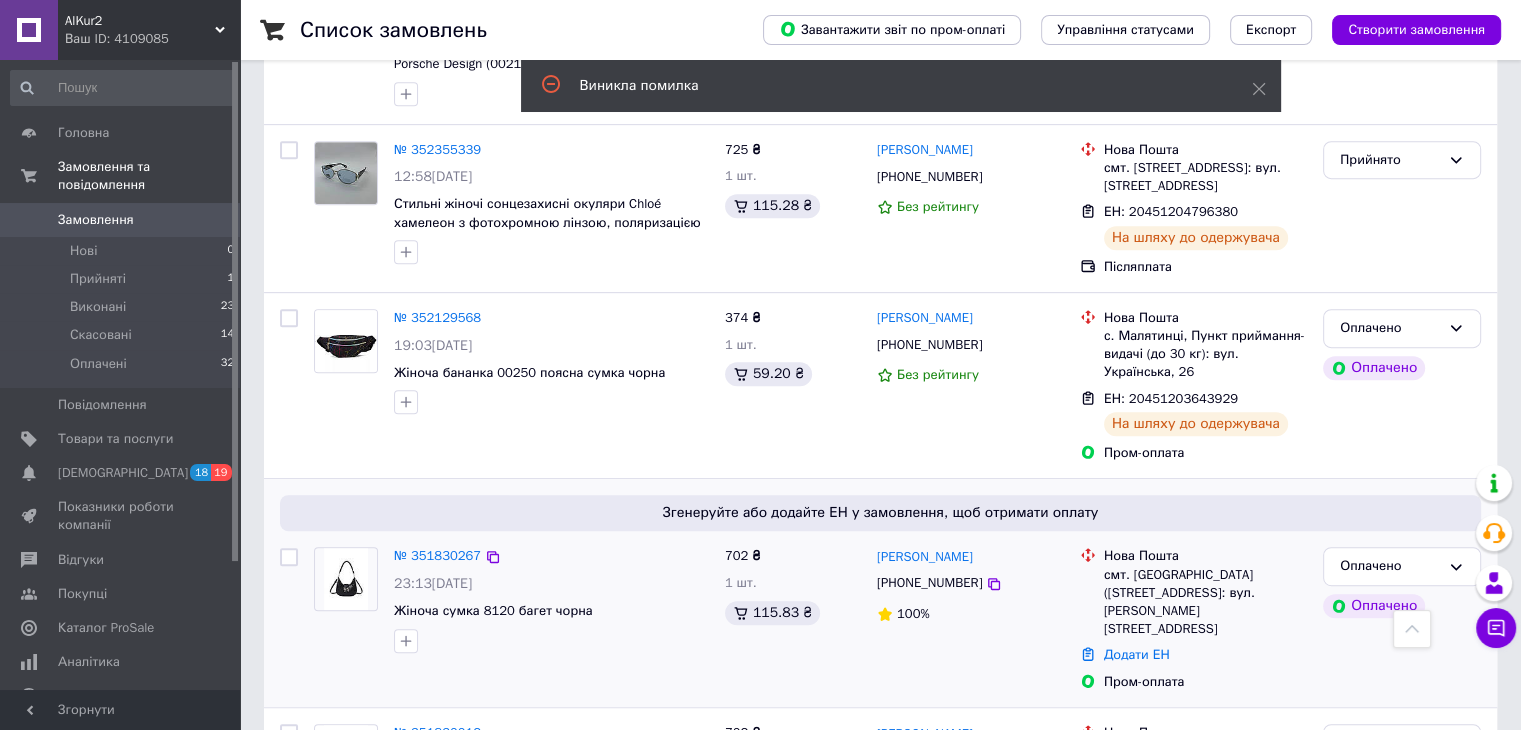 scroll, scrollTop: 1000, scrollLeft: 0, axis: vertical 